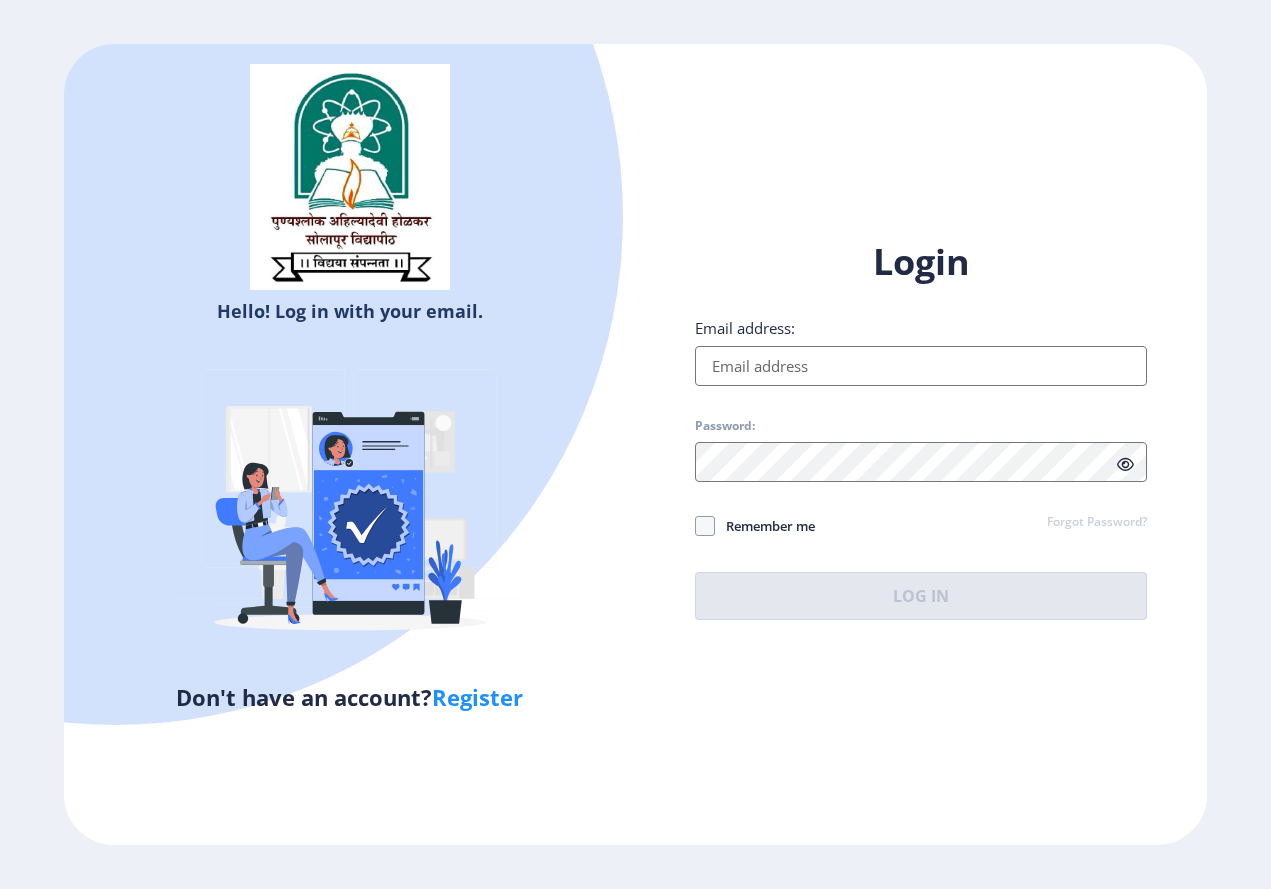 scroll, scrollTop: 0, scrollLeft: 0, axis: both 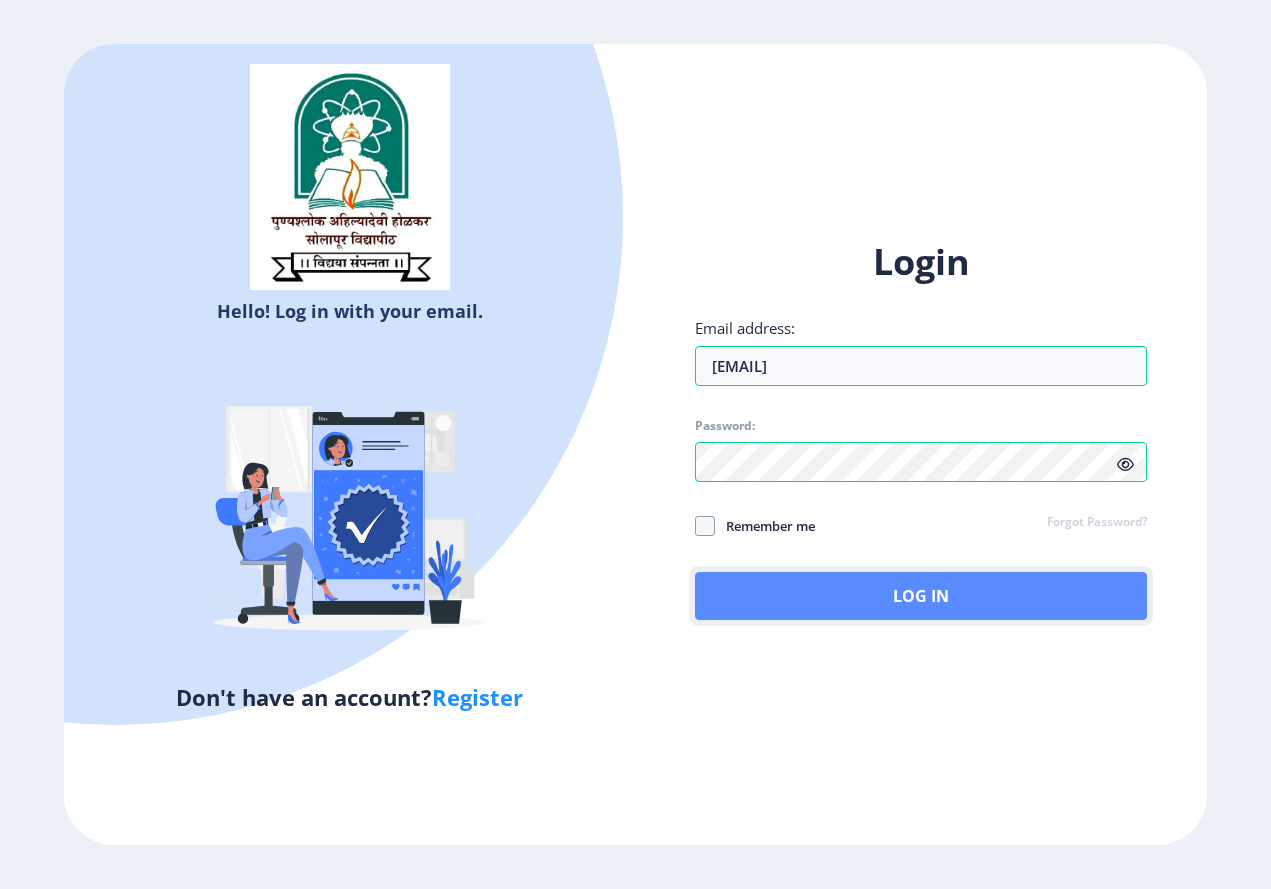 click on "Log In" 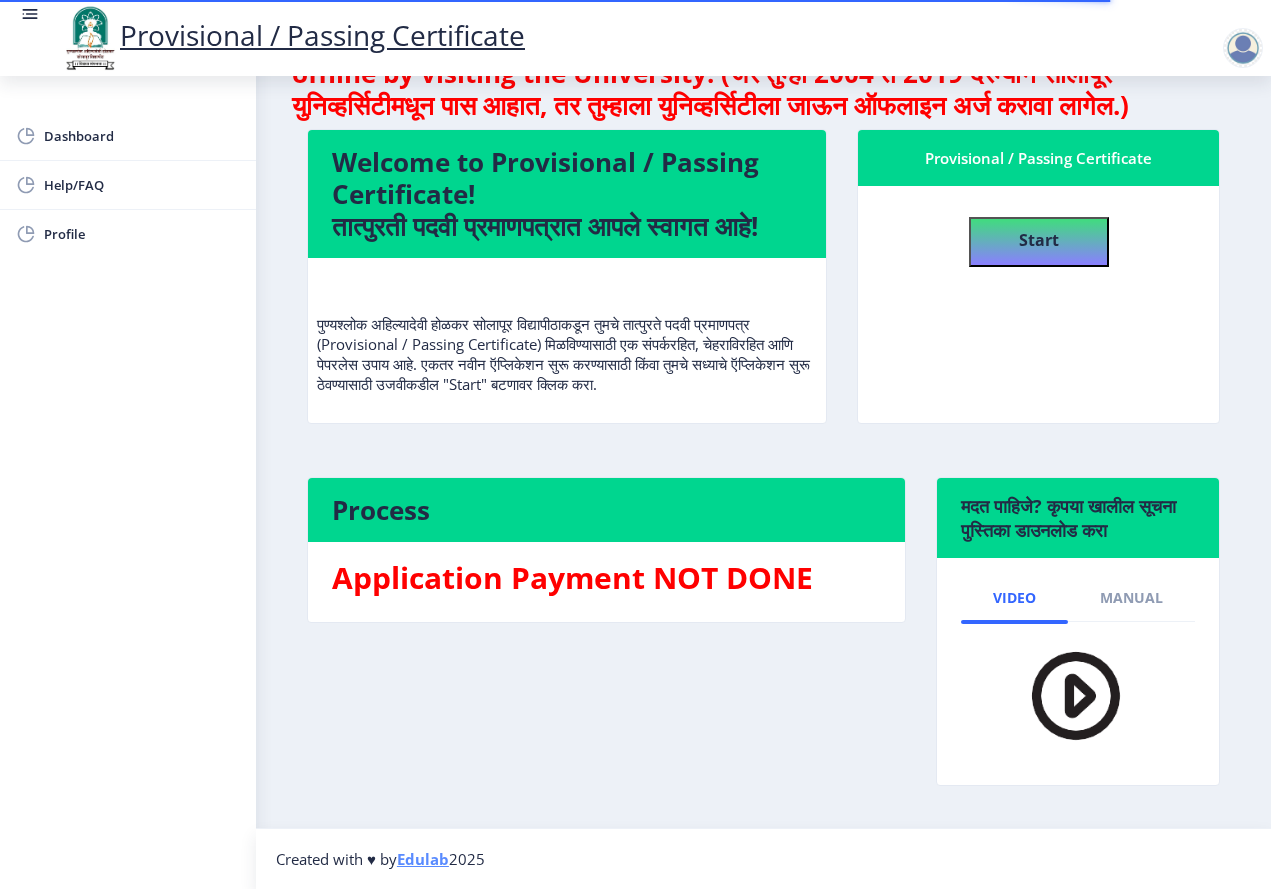 scroll, scrollTop: 0, scrollLeft: 0, axis: both 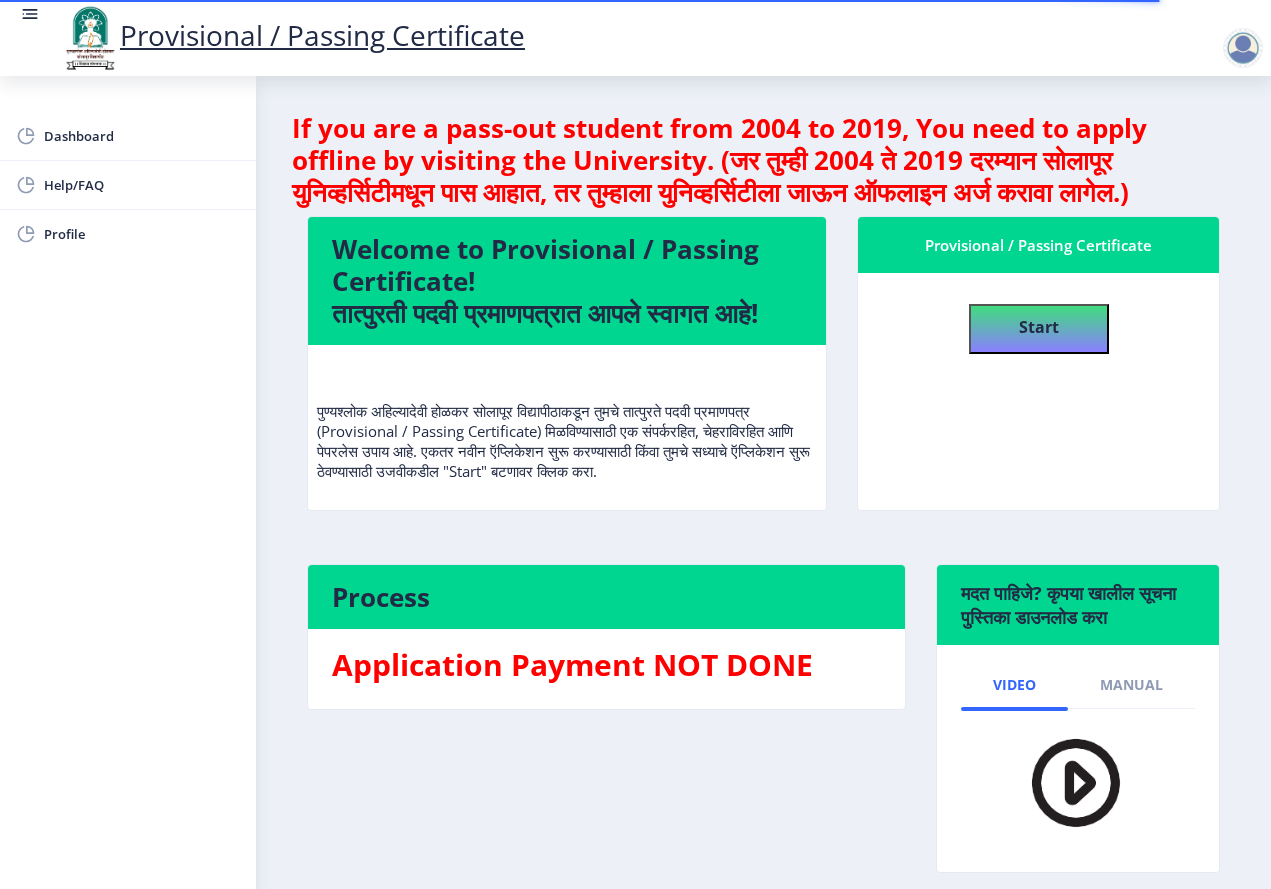 click on "Start" 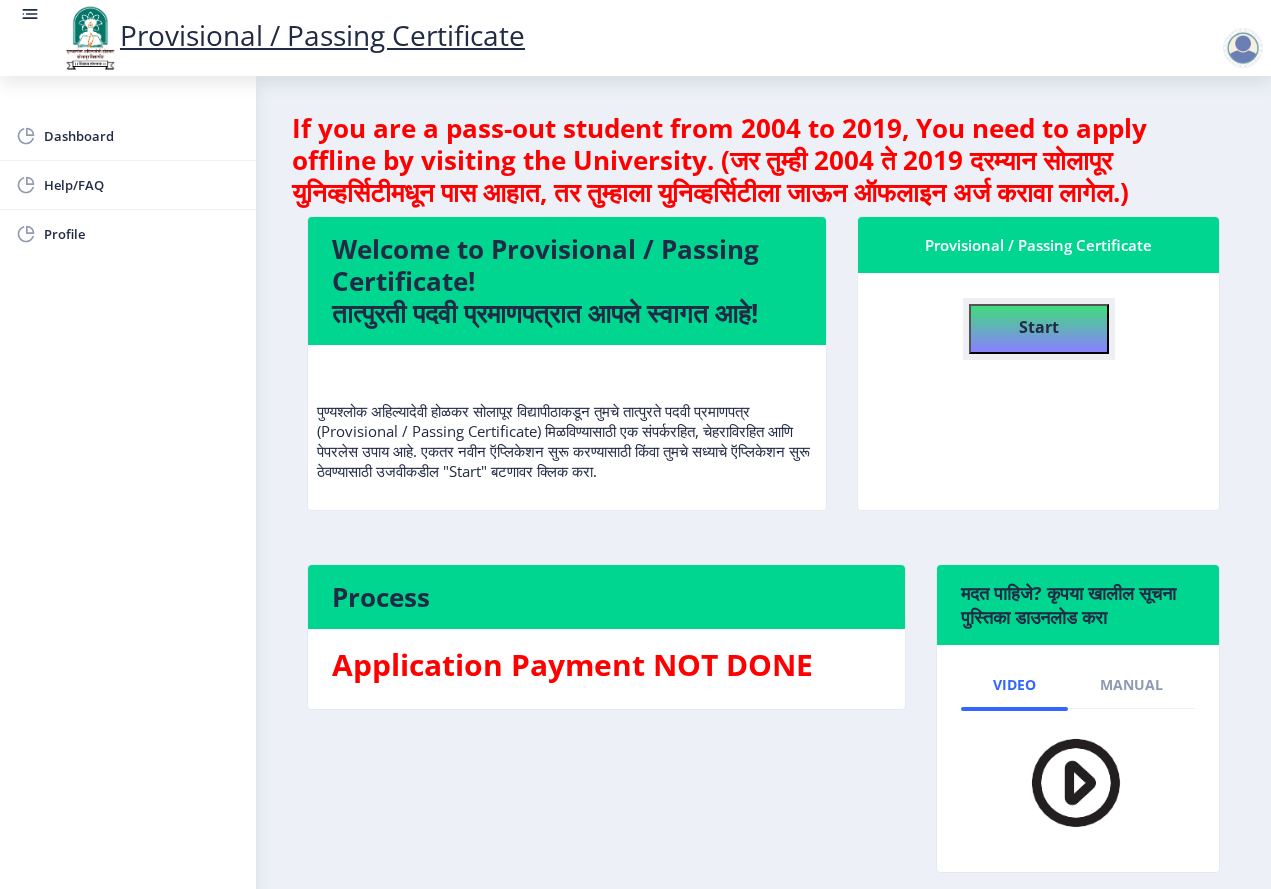 click on "Start" 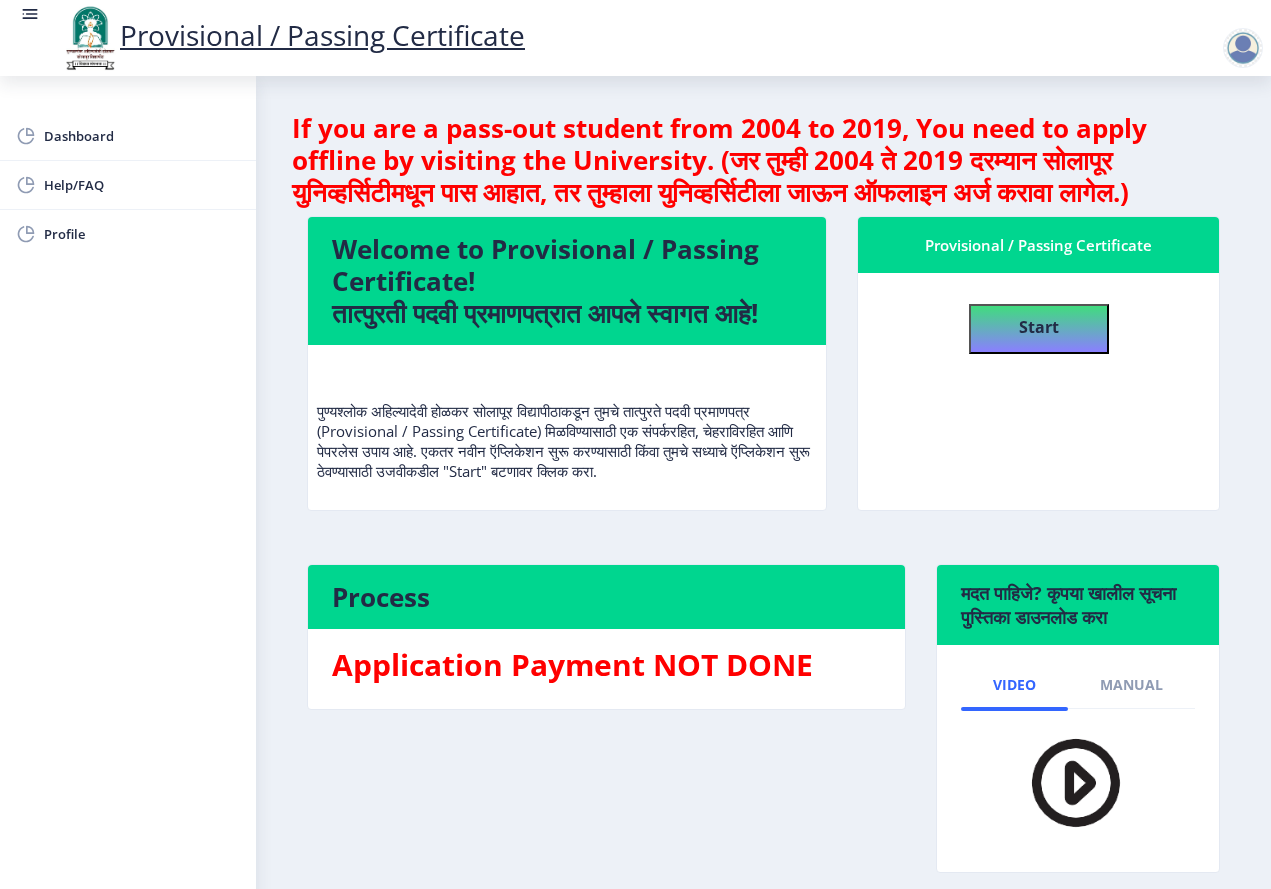 select 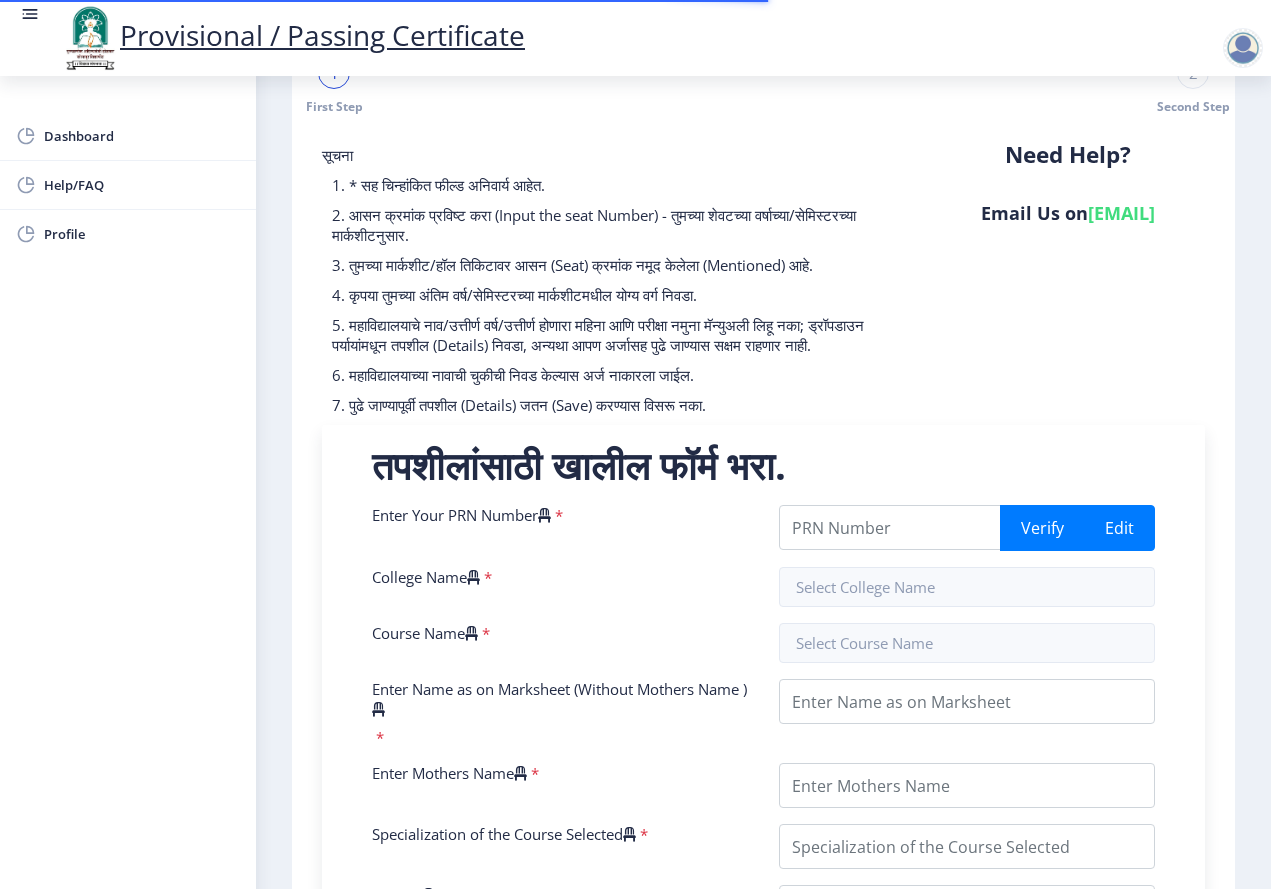 scroll, scrollTop: 100, scrollLeft: 0, axis: vertical 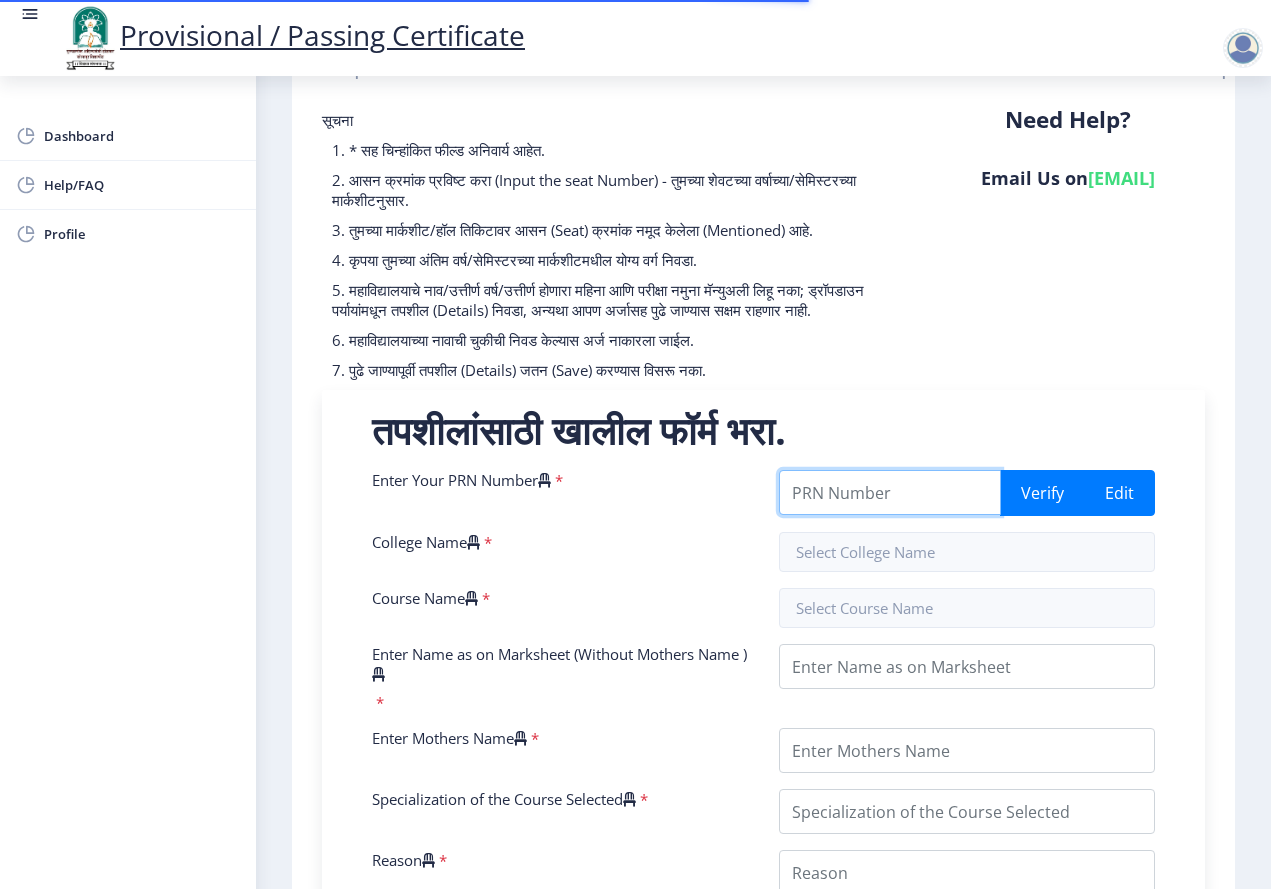 click on "Enter Your PRN Number" at bounding box center [890, 492] 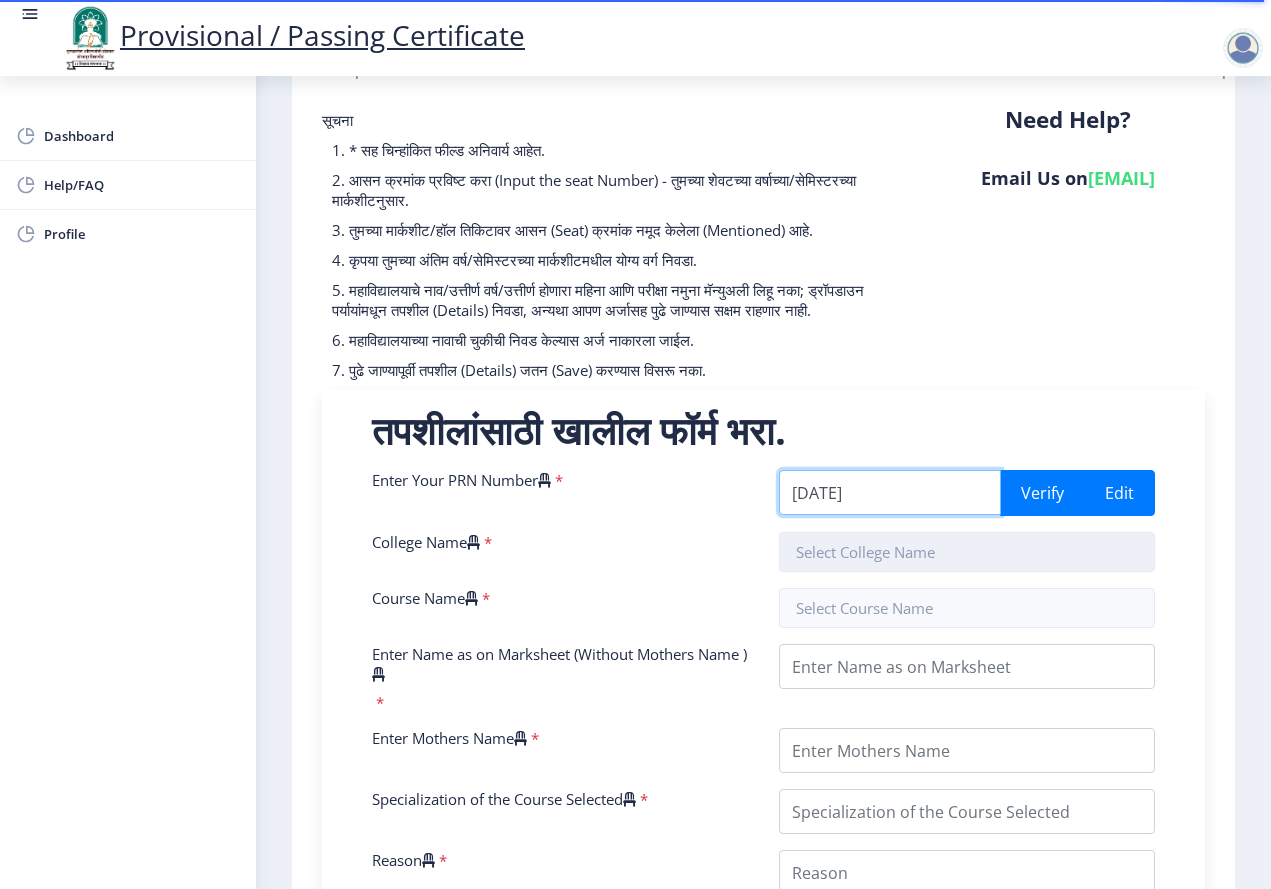 type on "[NUMBER]" 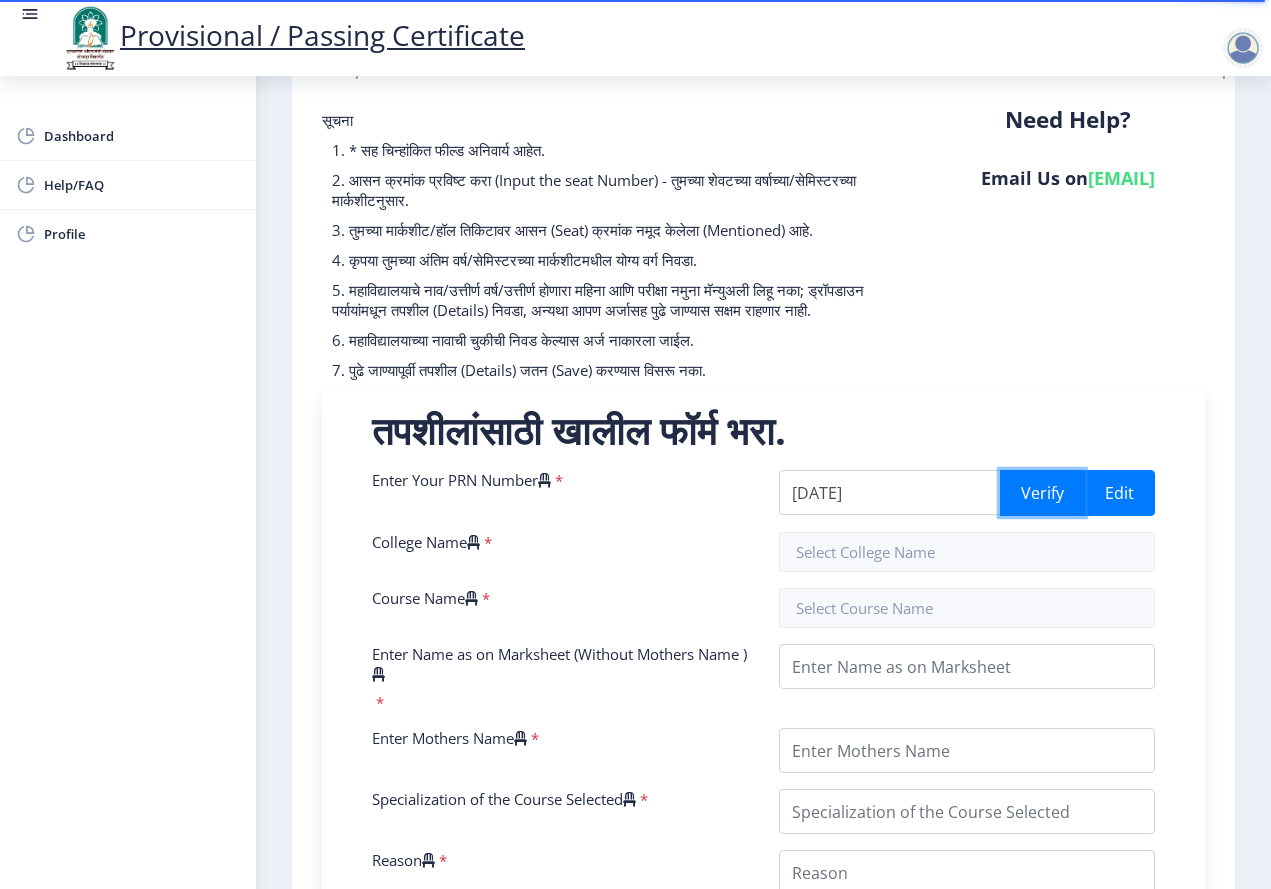 type 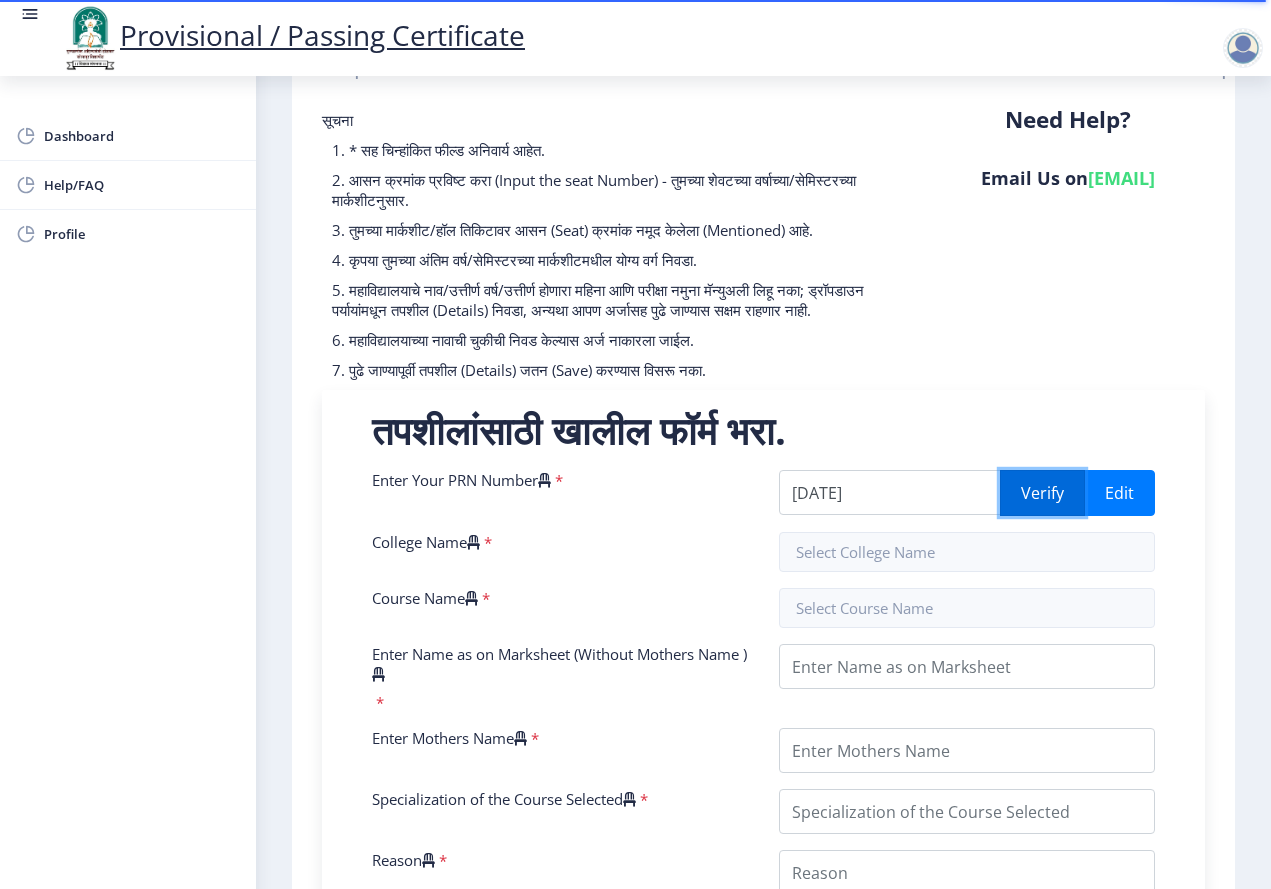 click on "Verify" at bounding box center [1042, 493] 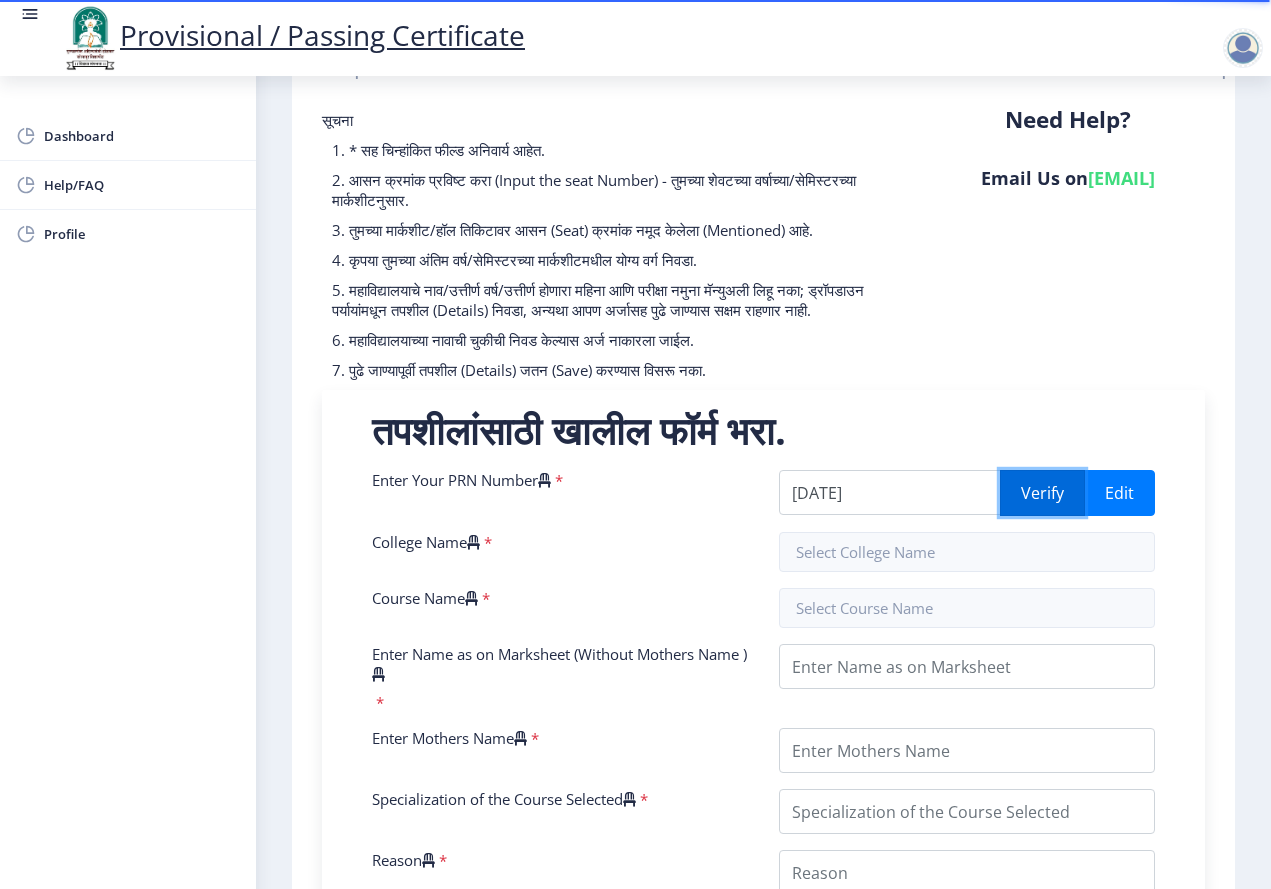click on "Verify" at bounding box center (1042, 493) 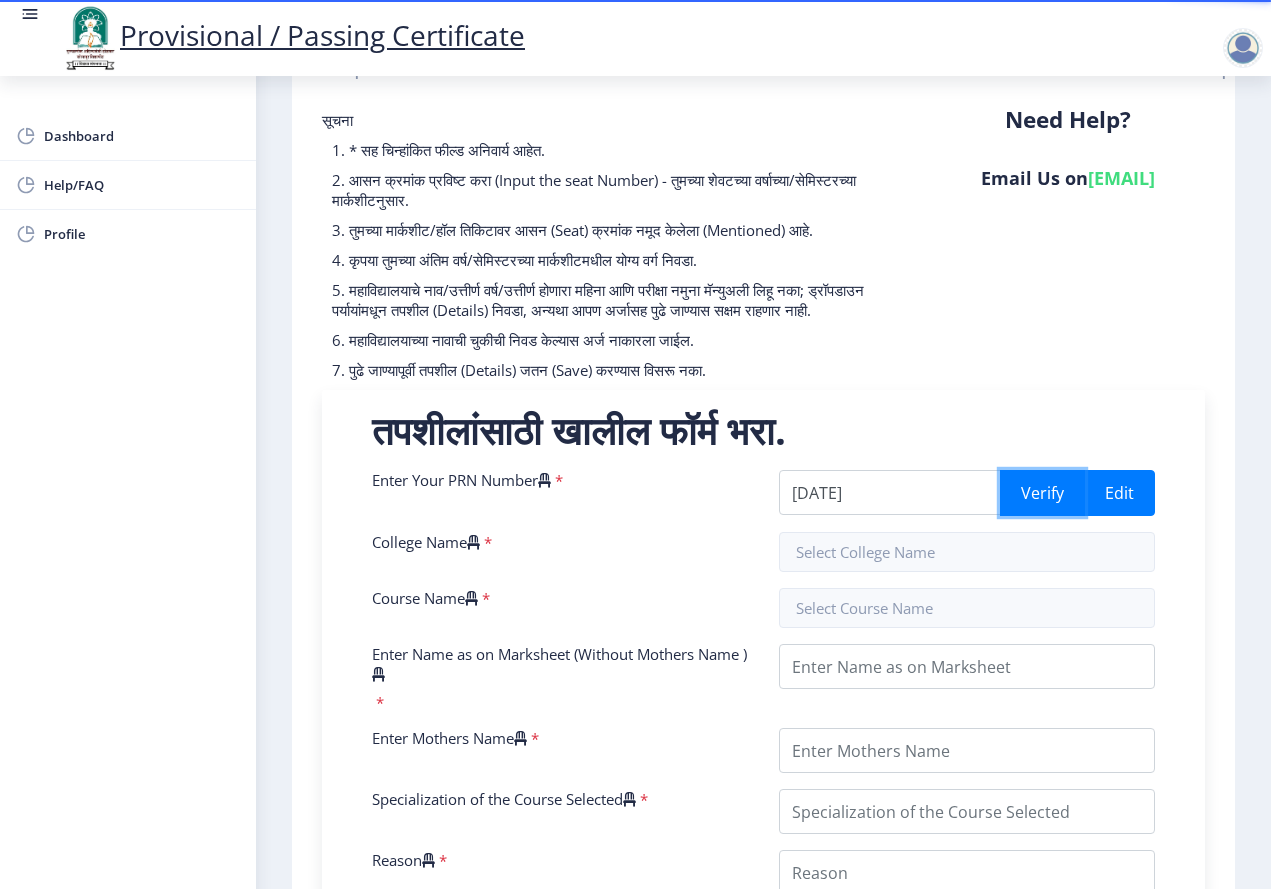 scroll, scrollTop: 0, scrollLeft: 0, axis: both 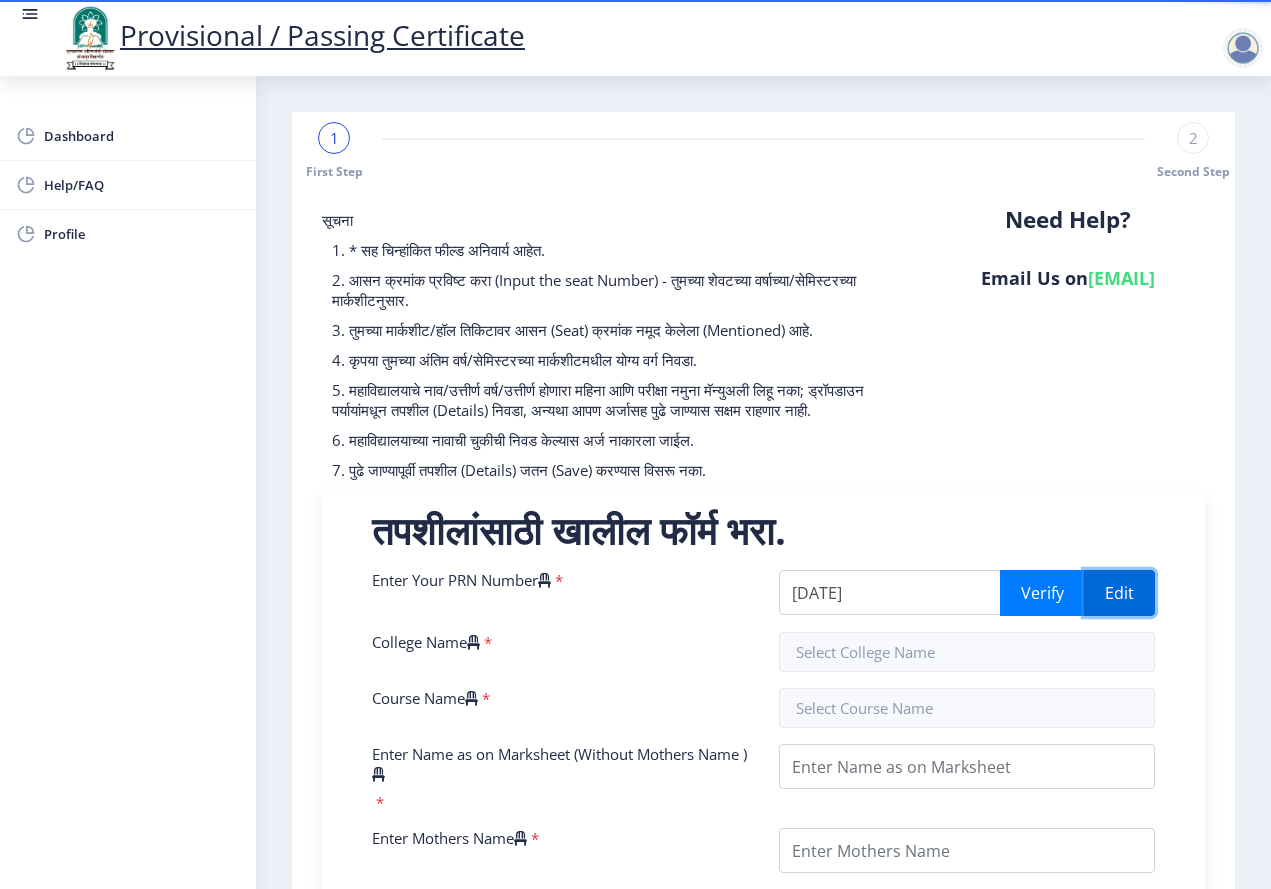 click on "Edit" at bounding box center (1119, 593) 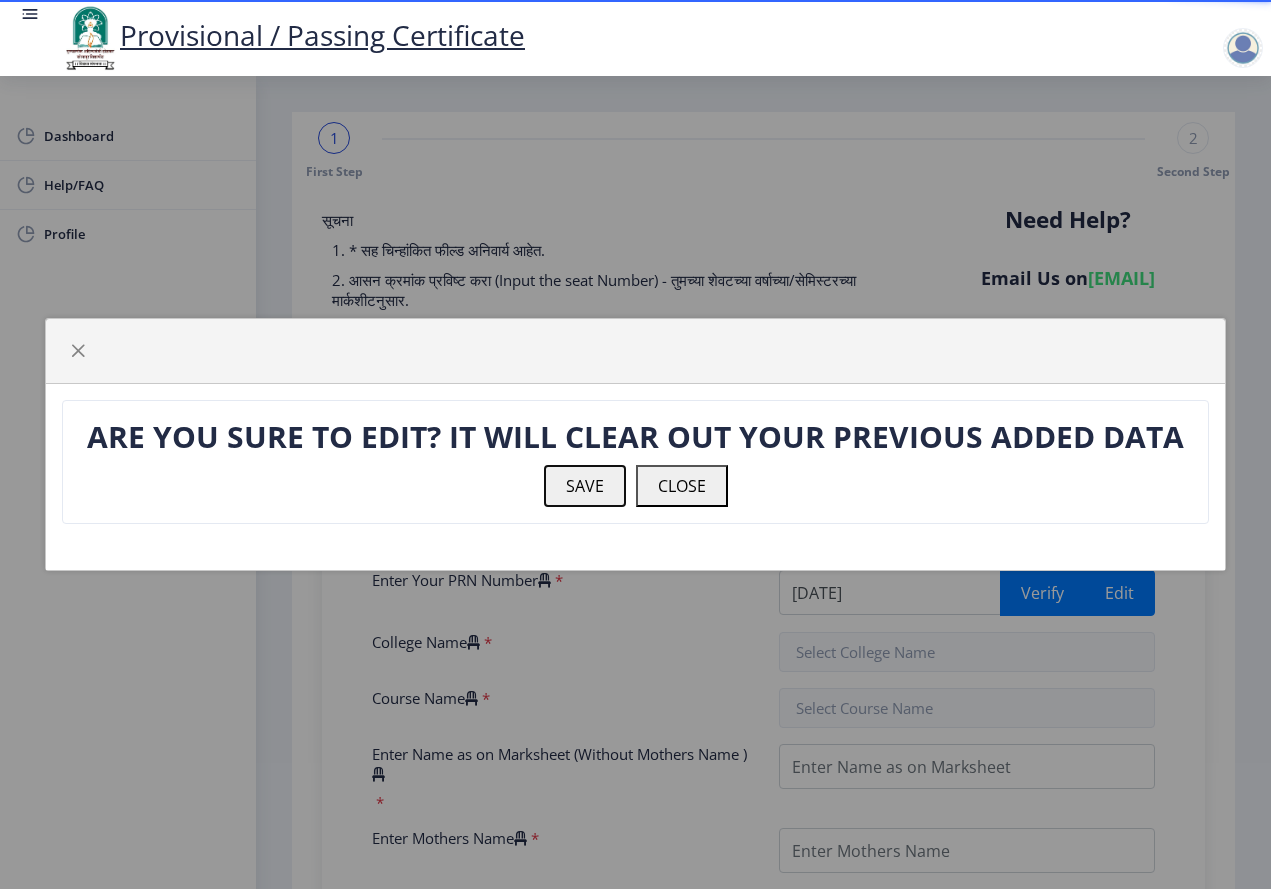 click on "SAVE" 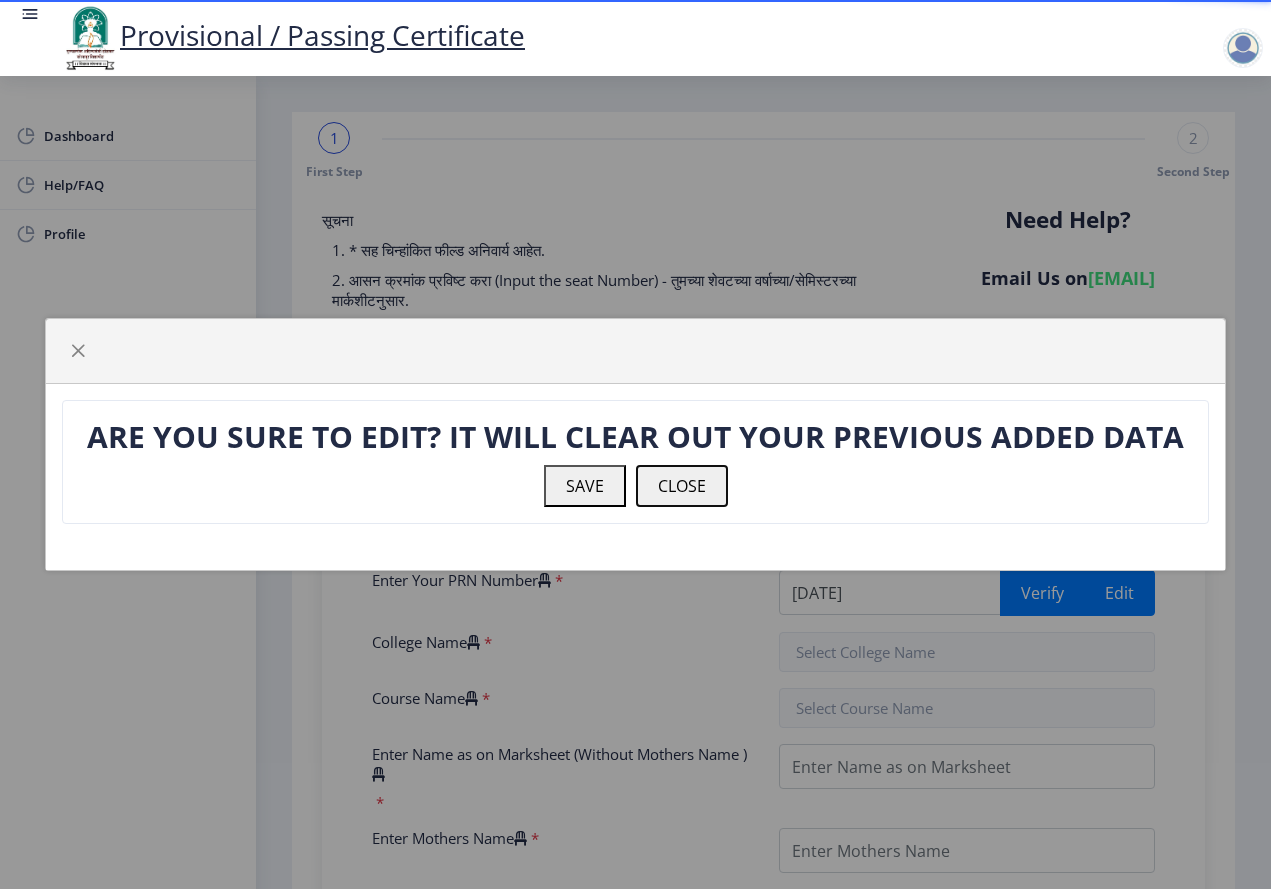 click on "CLOSE" 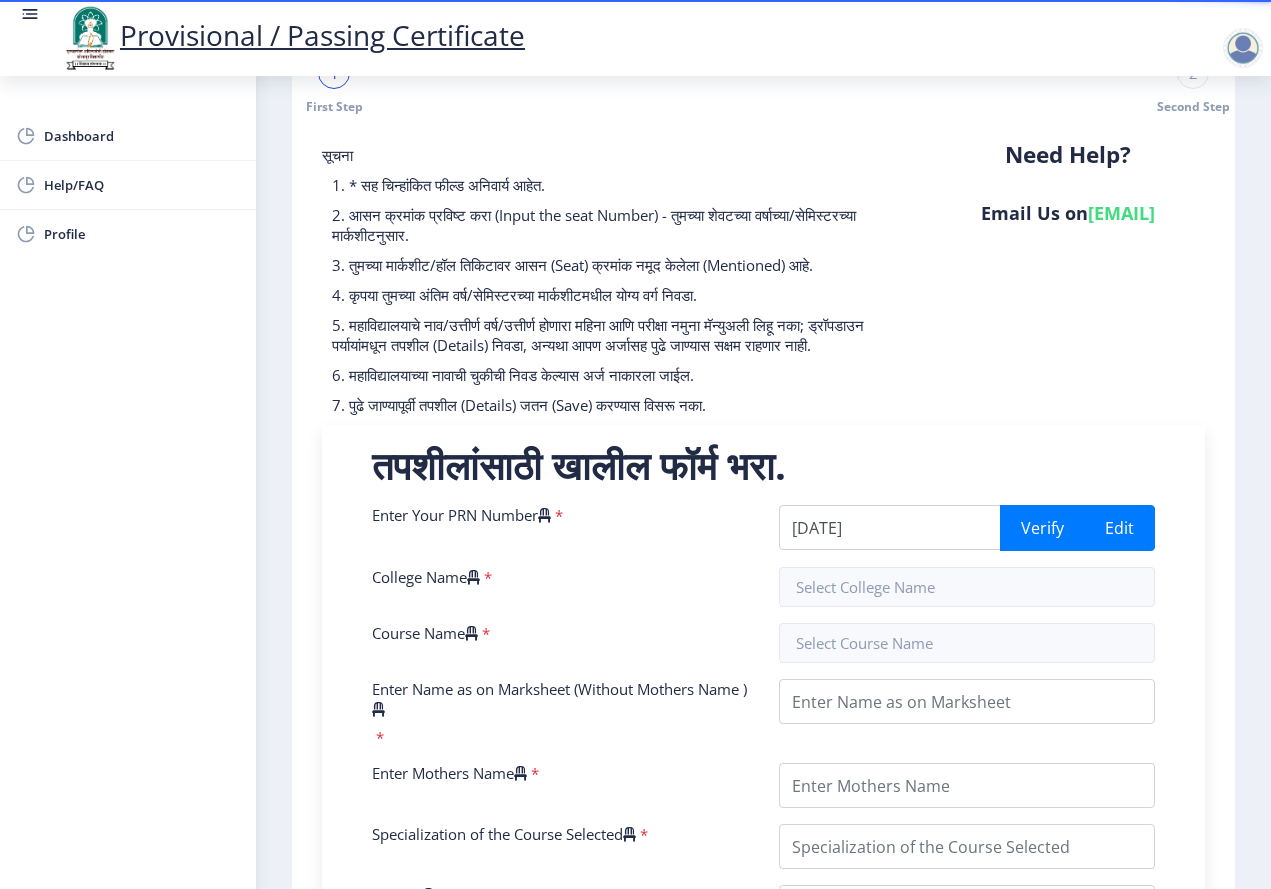 scroll, scrollTop: 100, scrollLeft: 0, axis: vertical 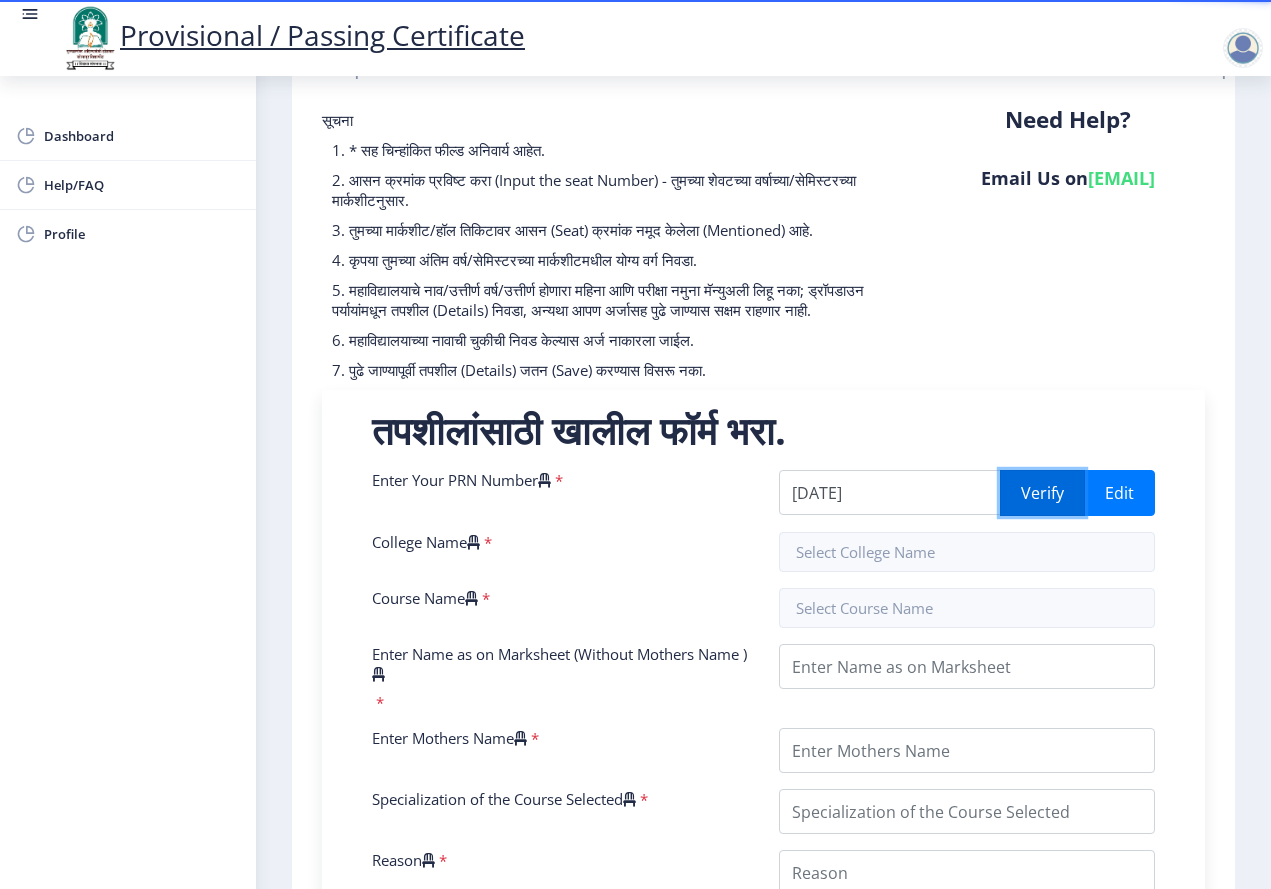 click on "Verify" at bounding box center [1042, 493] 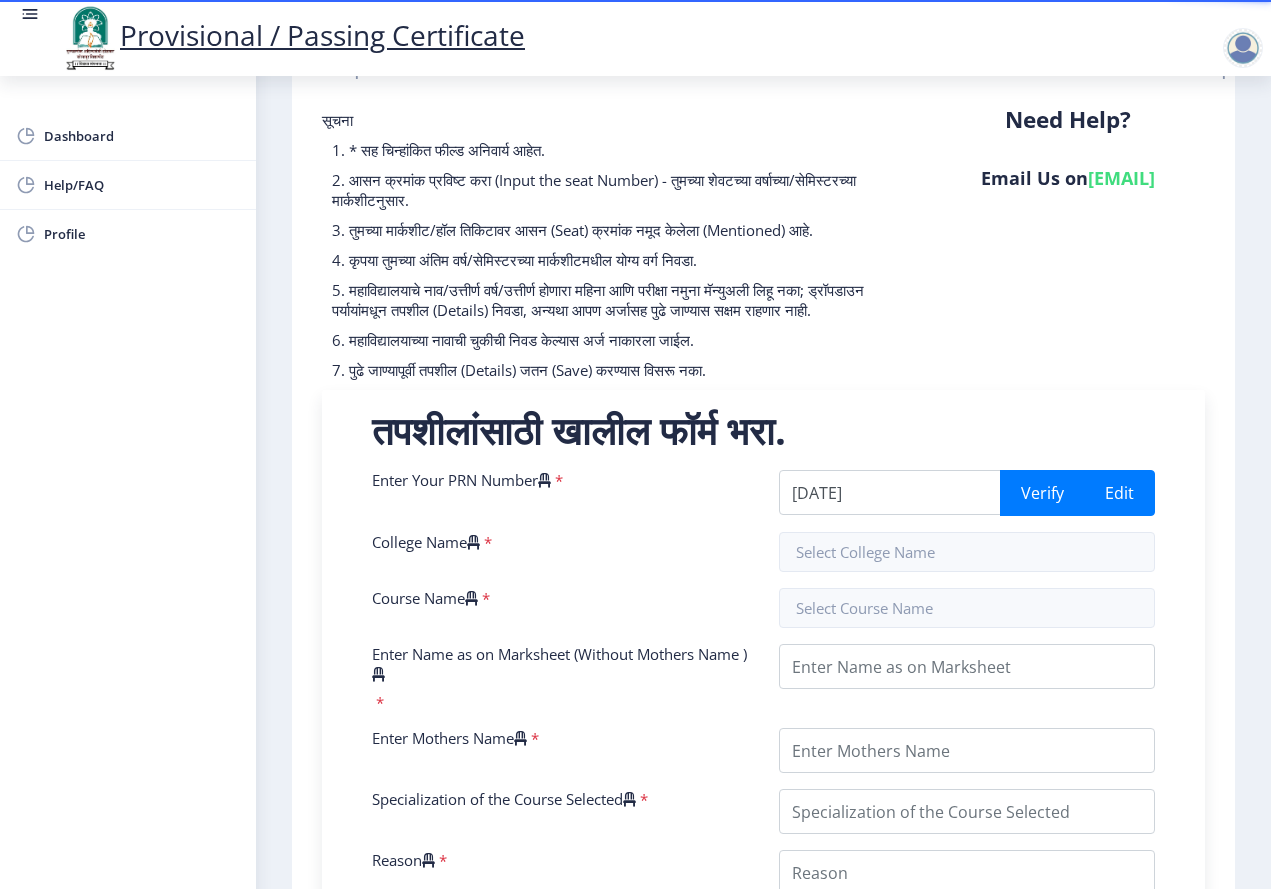 click on "तपशीलांसाठी खालील फॉर्म भरा." at bounding box center (763, 430) 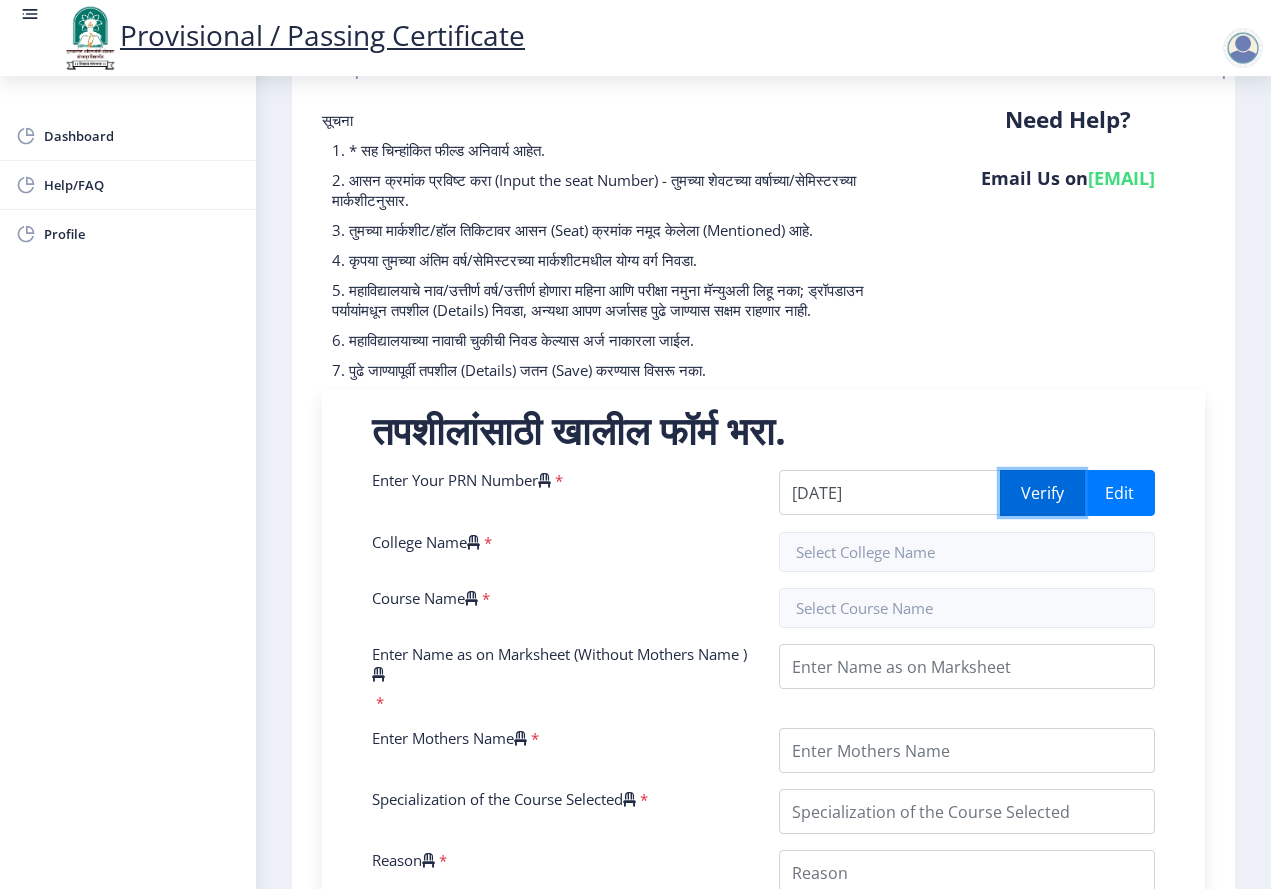 click on "Verify" at bounding box center (1042, 493) 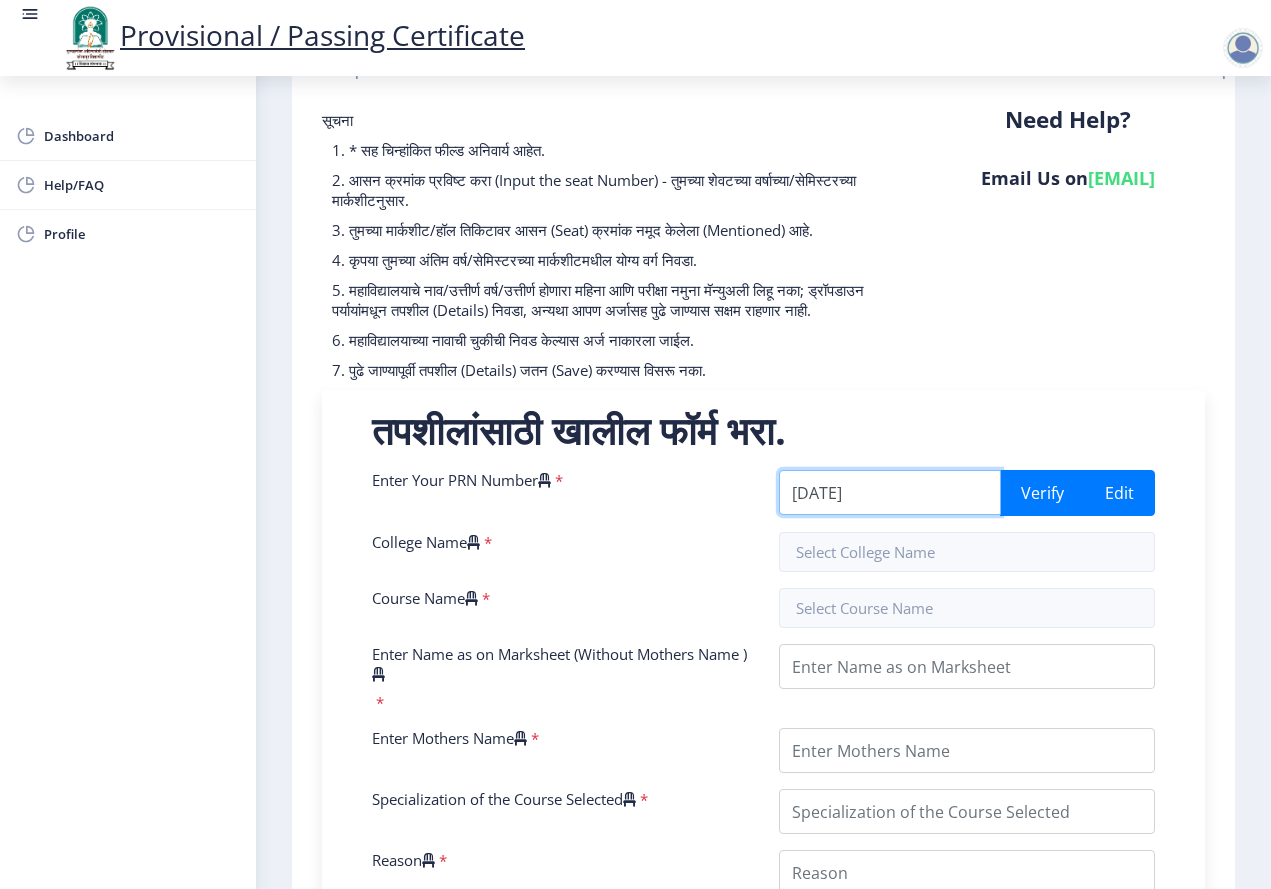click on "[NUMBER]" at bounding box center (890, 492) 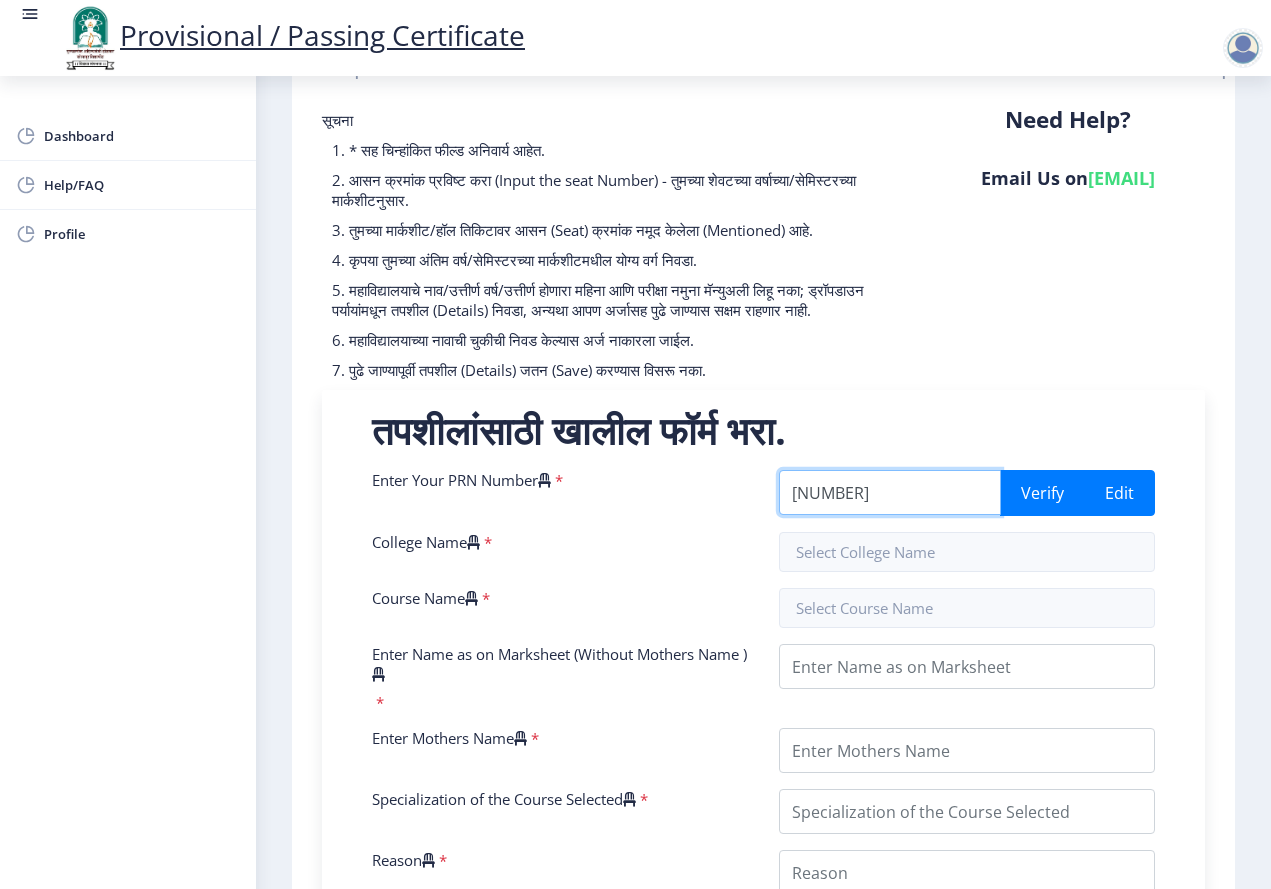 type on "195751" 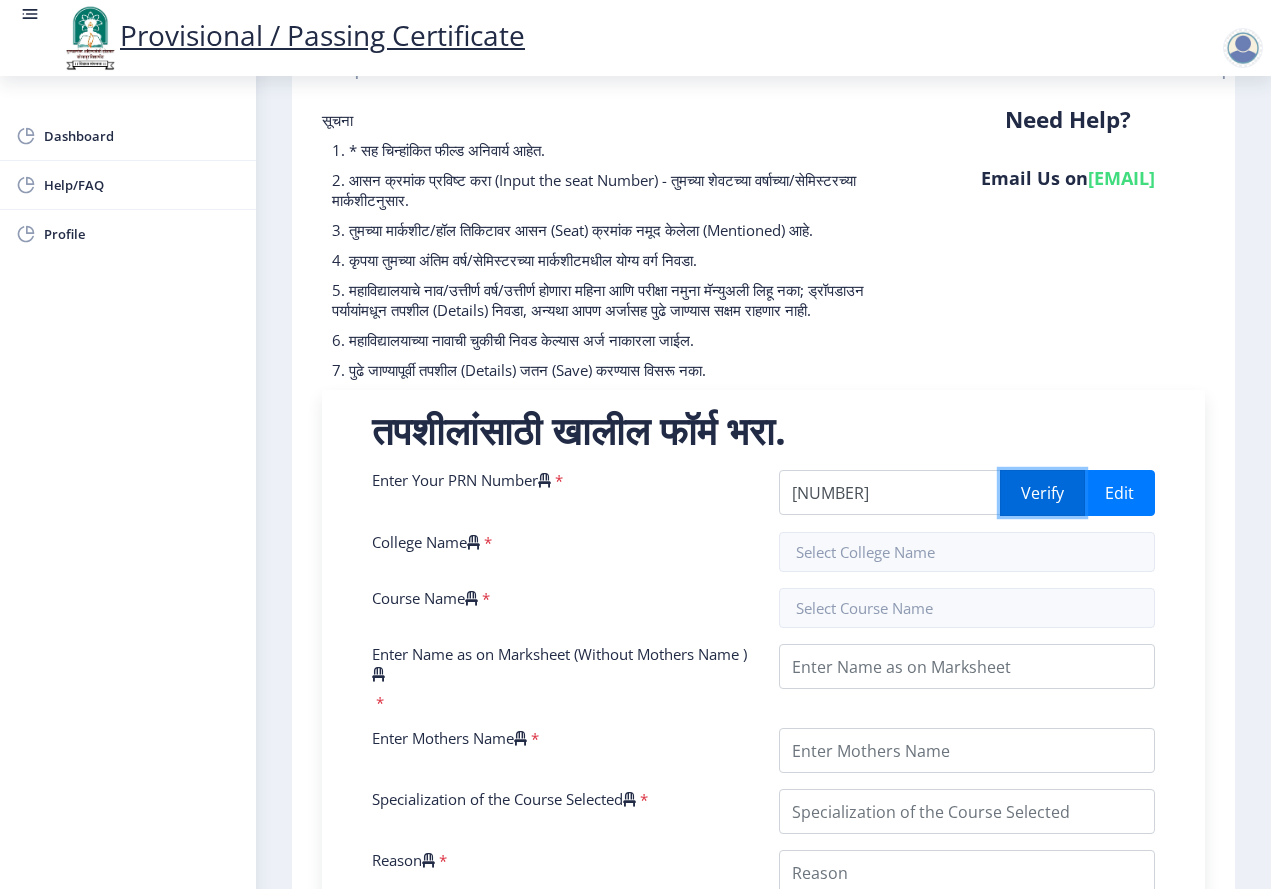 click on "Verify" at bounding box center [1042, 493] 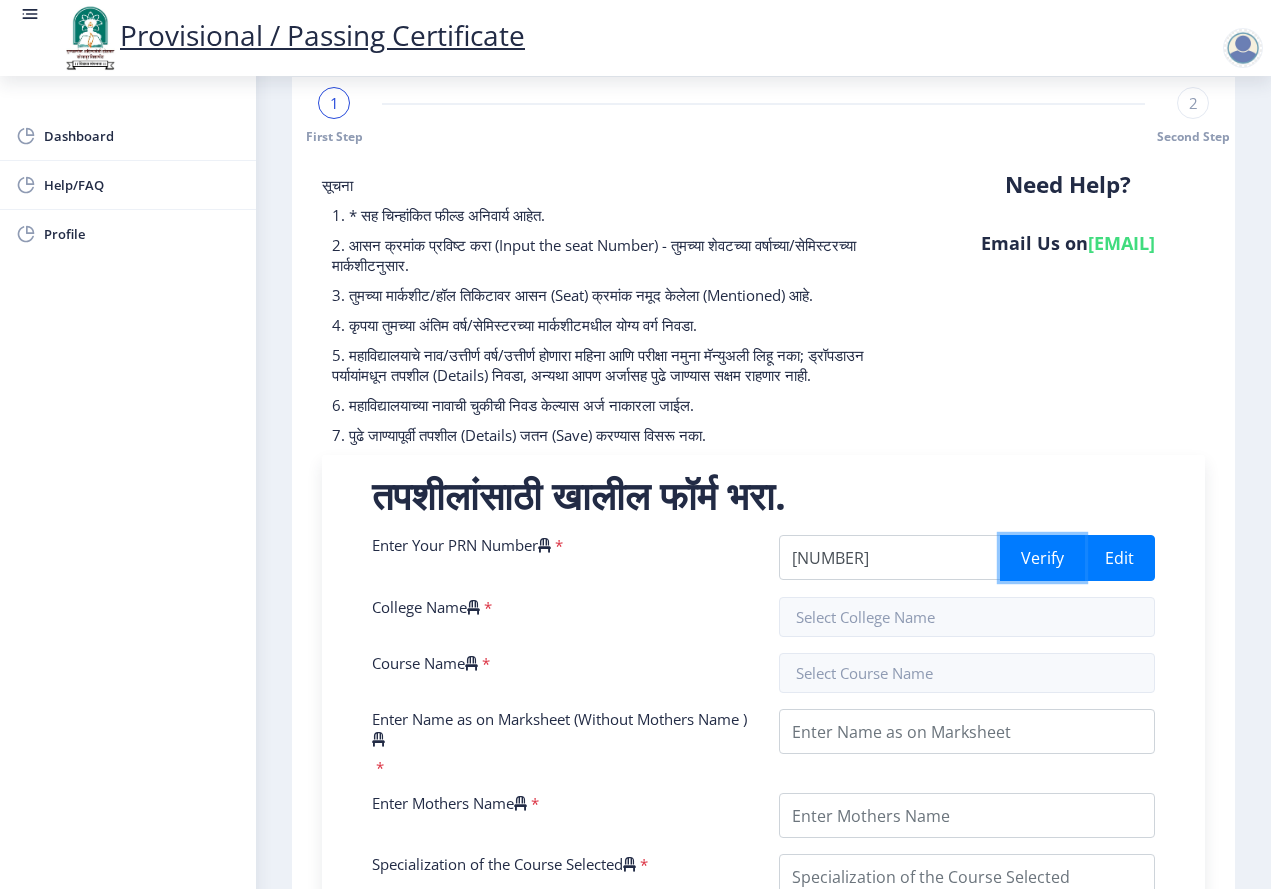 scroll, scrollTop: 0, scrollLeft: 0, axis: both 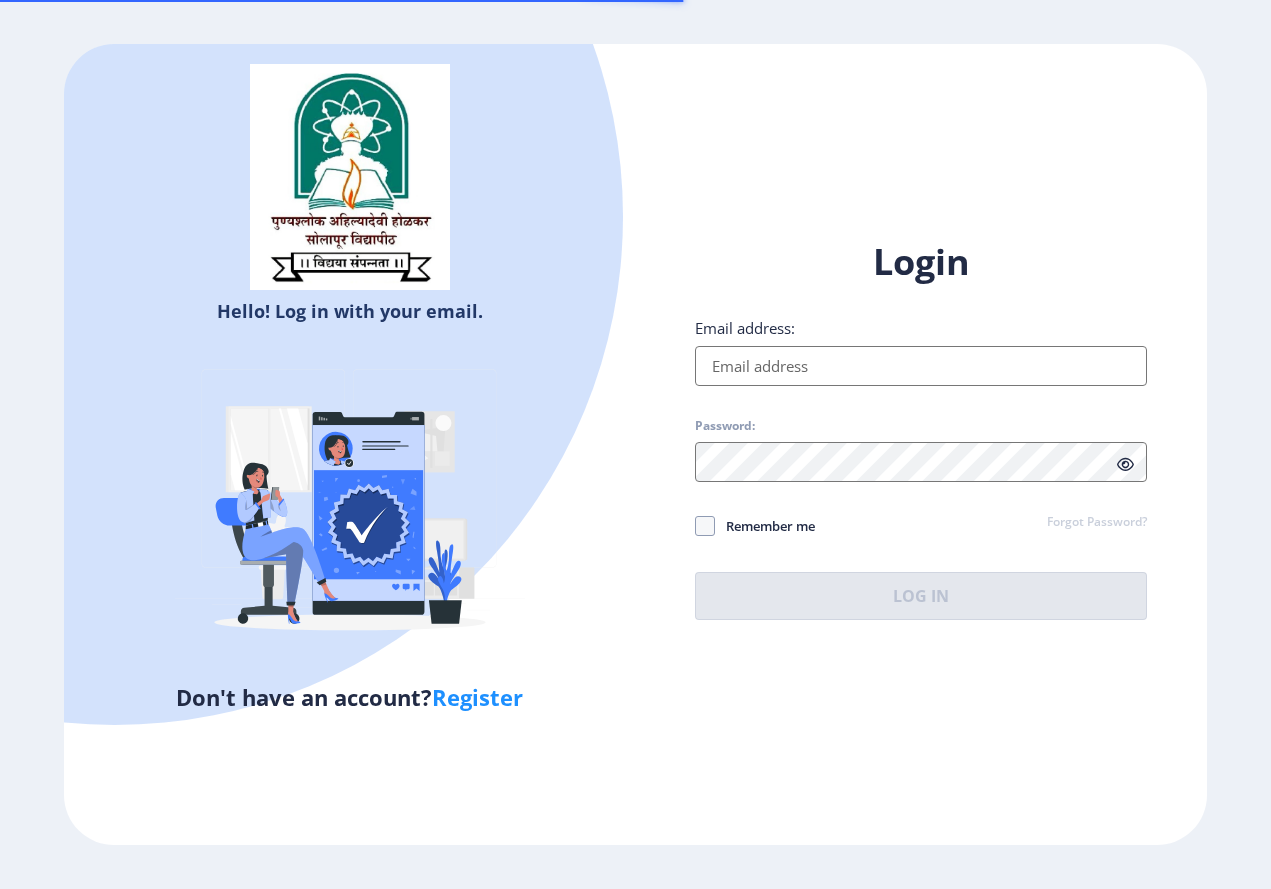 select 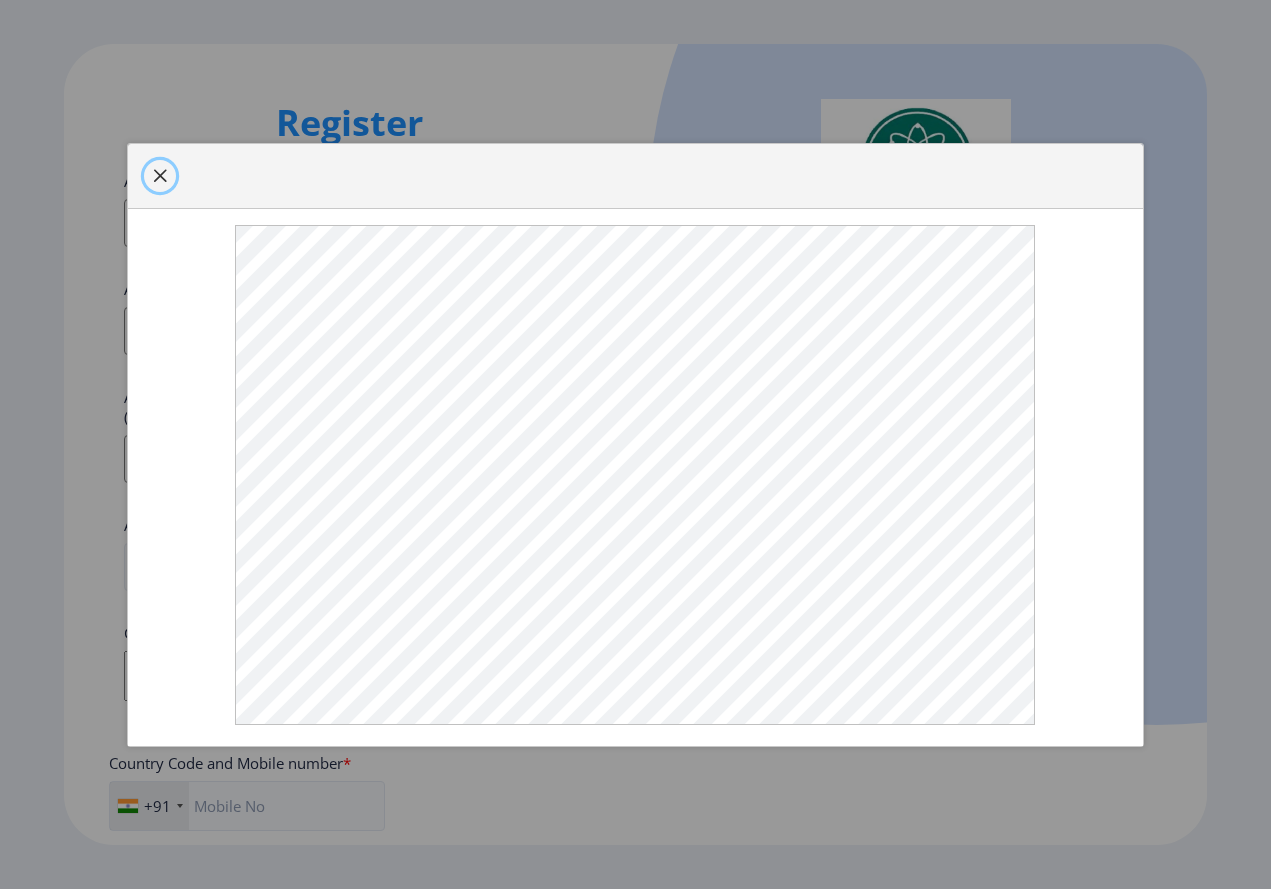 click 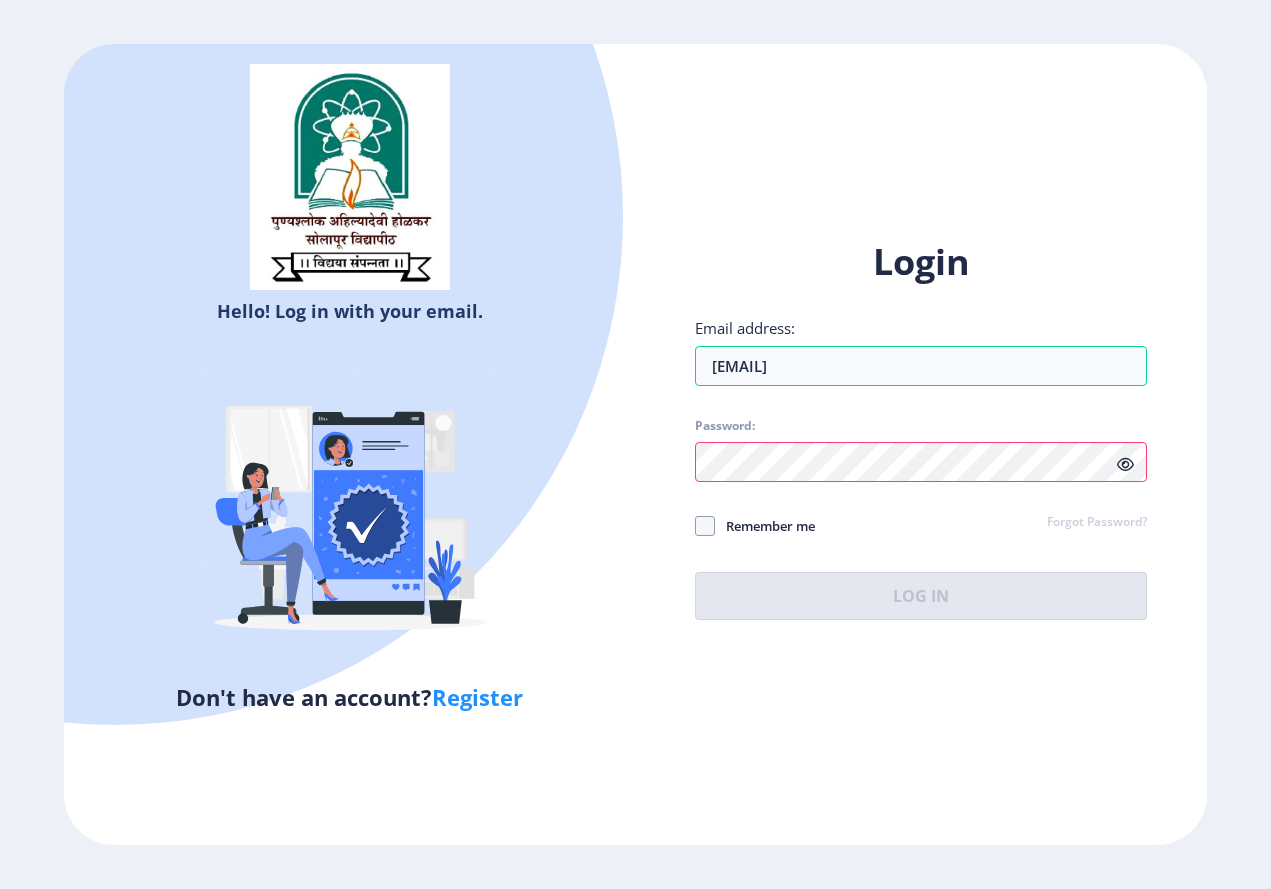 scroll, scrollTop: 0, scrollLeft: 0, axis: both 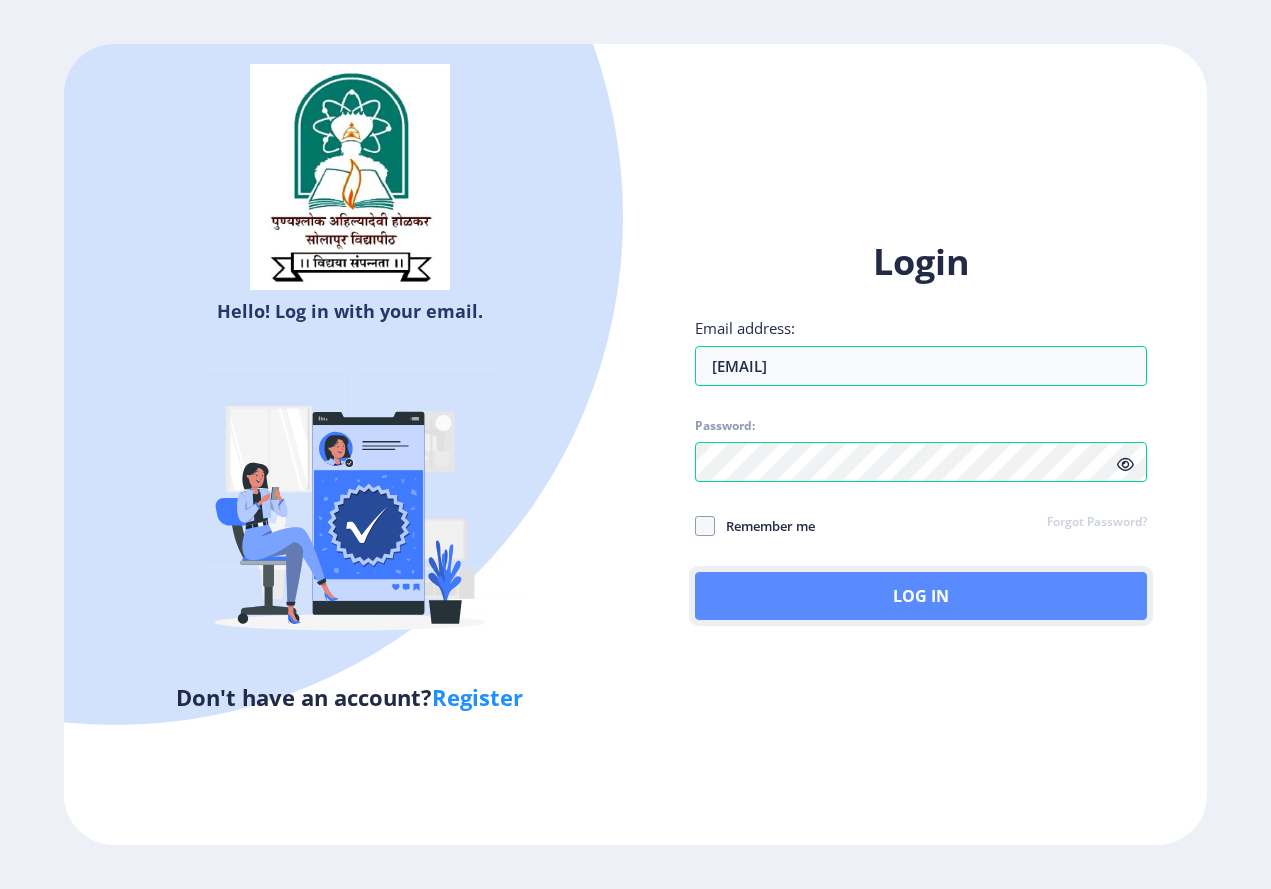 click on "Log In" 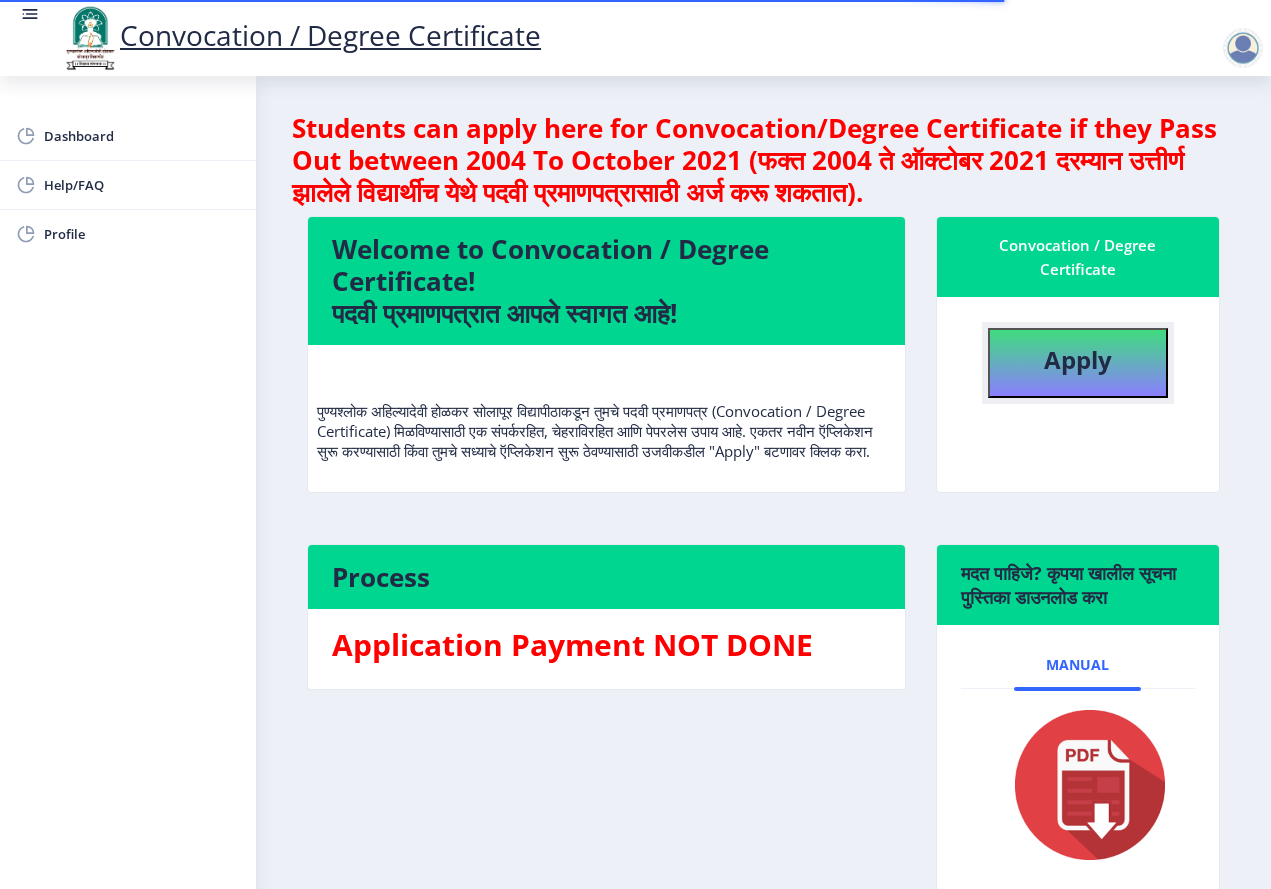 click on "Apply" 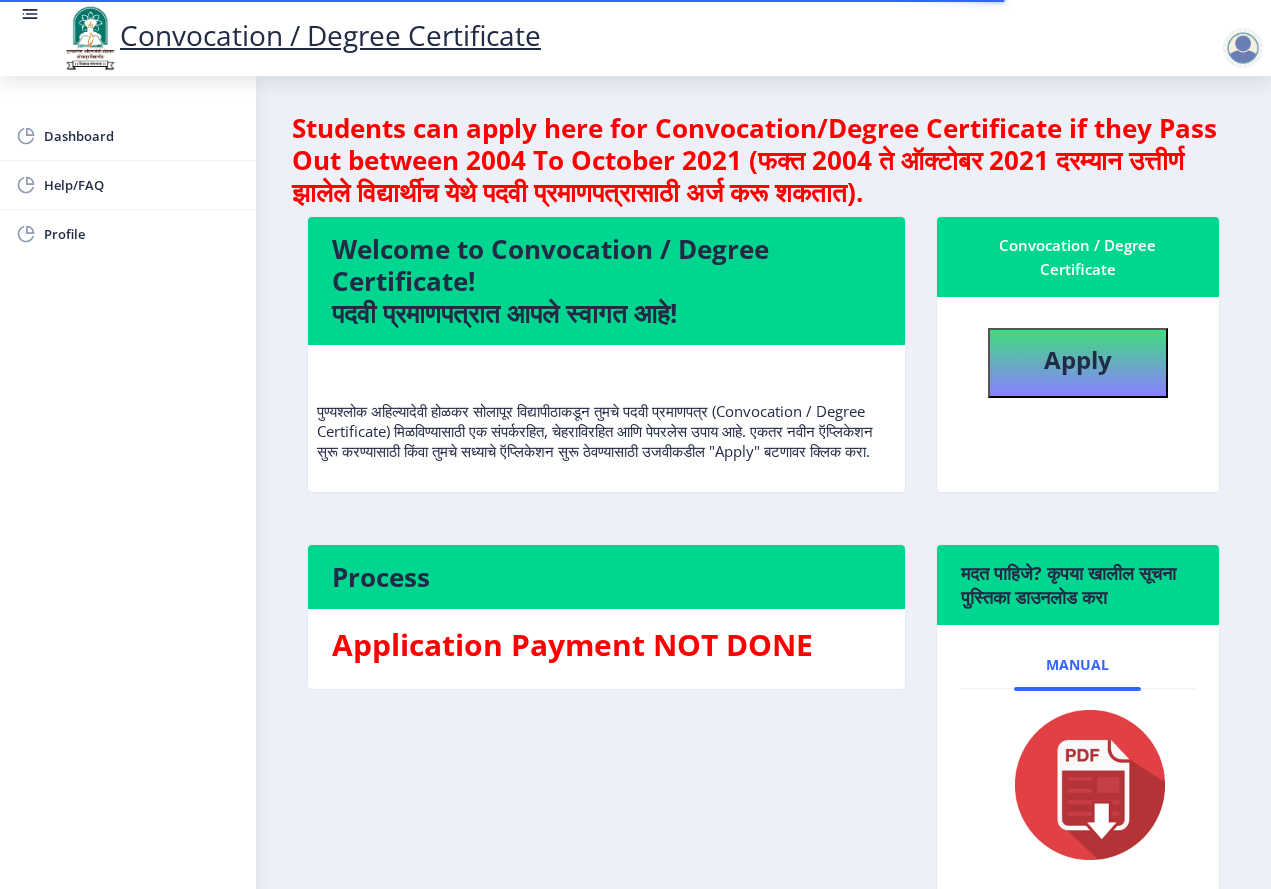 select 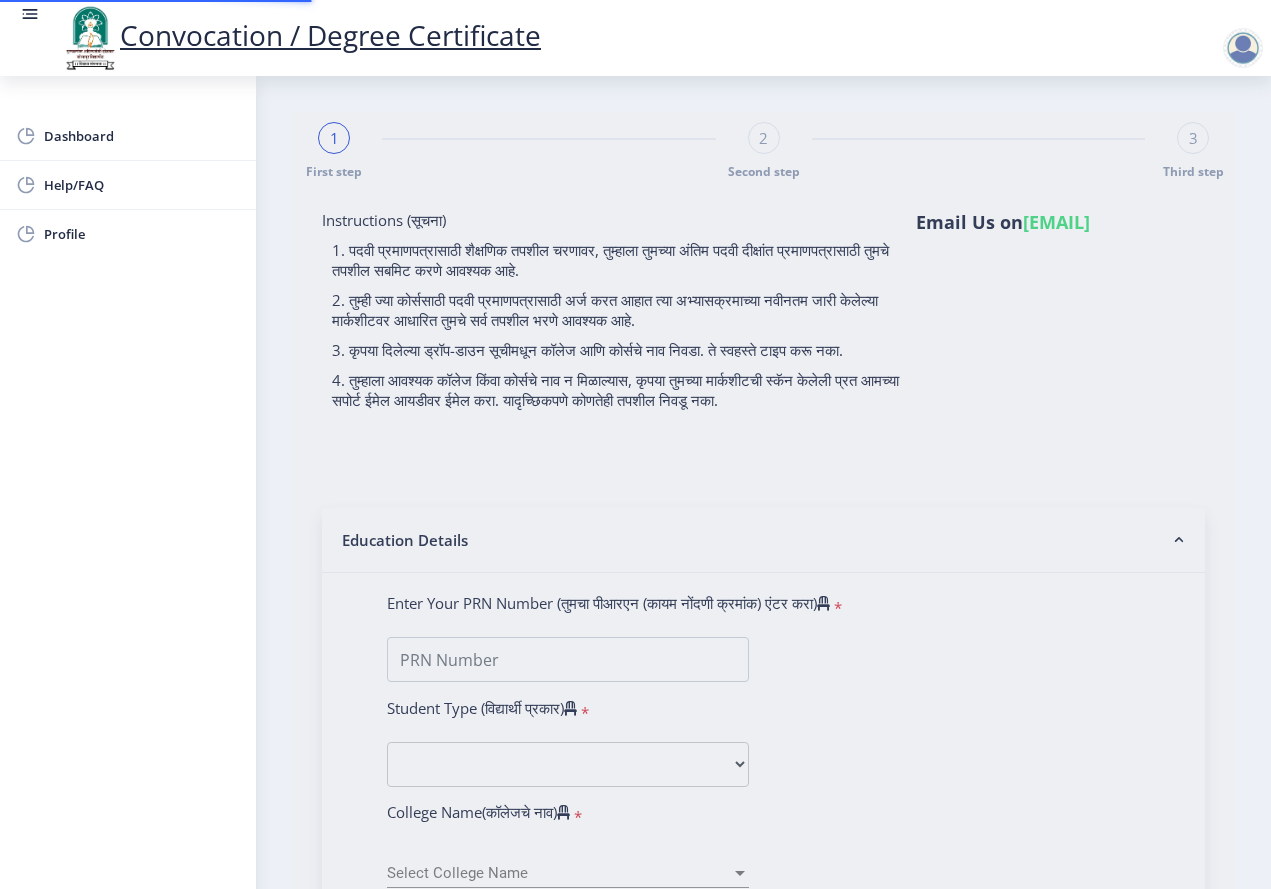 type on "[NUMBER]" 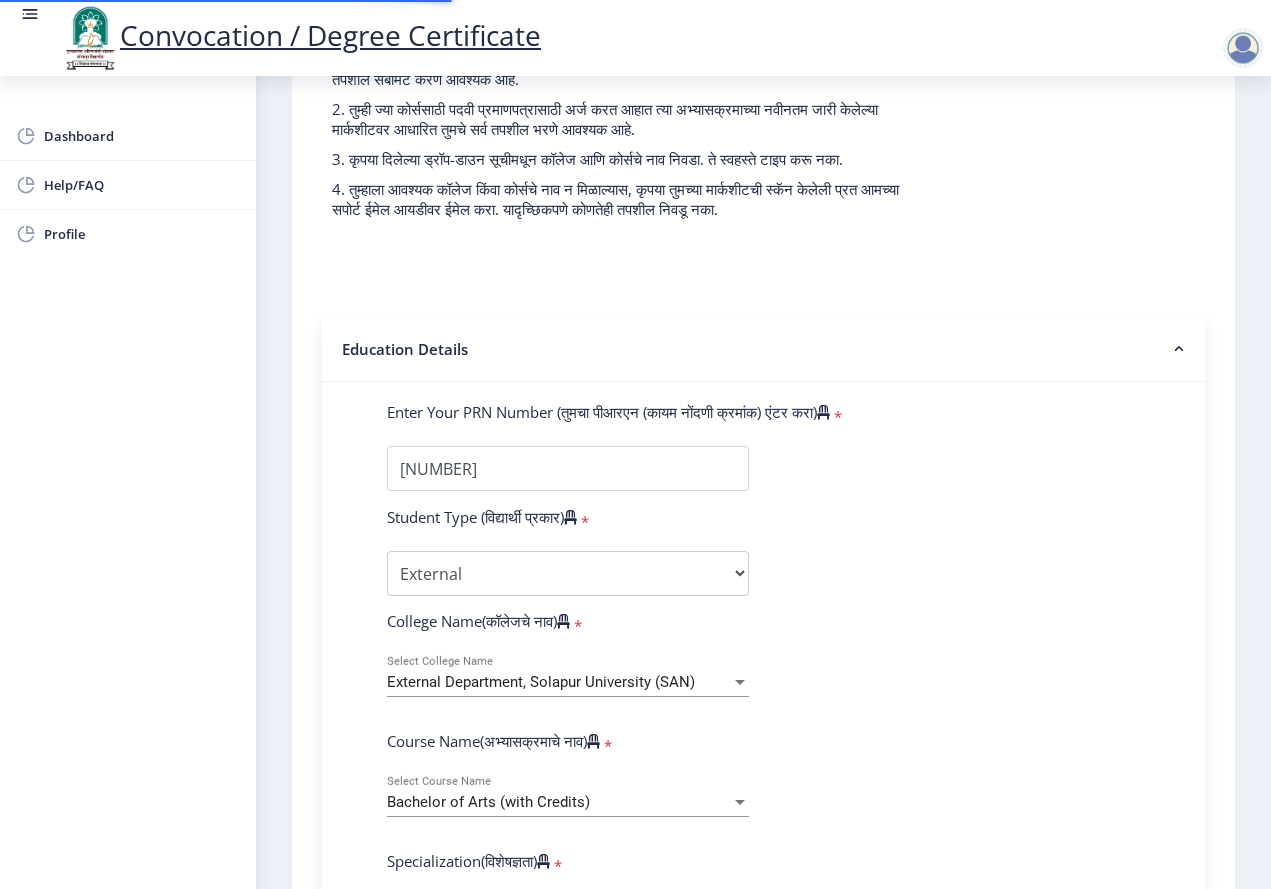 scroll, scrollTop: 161, scrollLeft: 0, axis: vertical 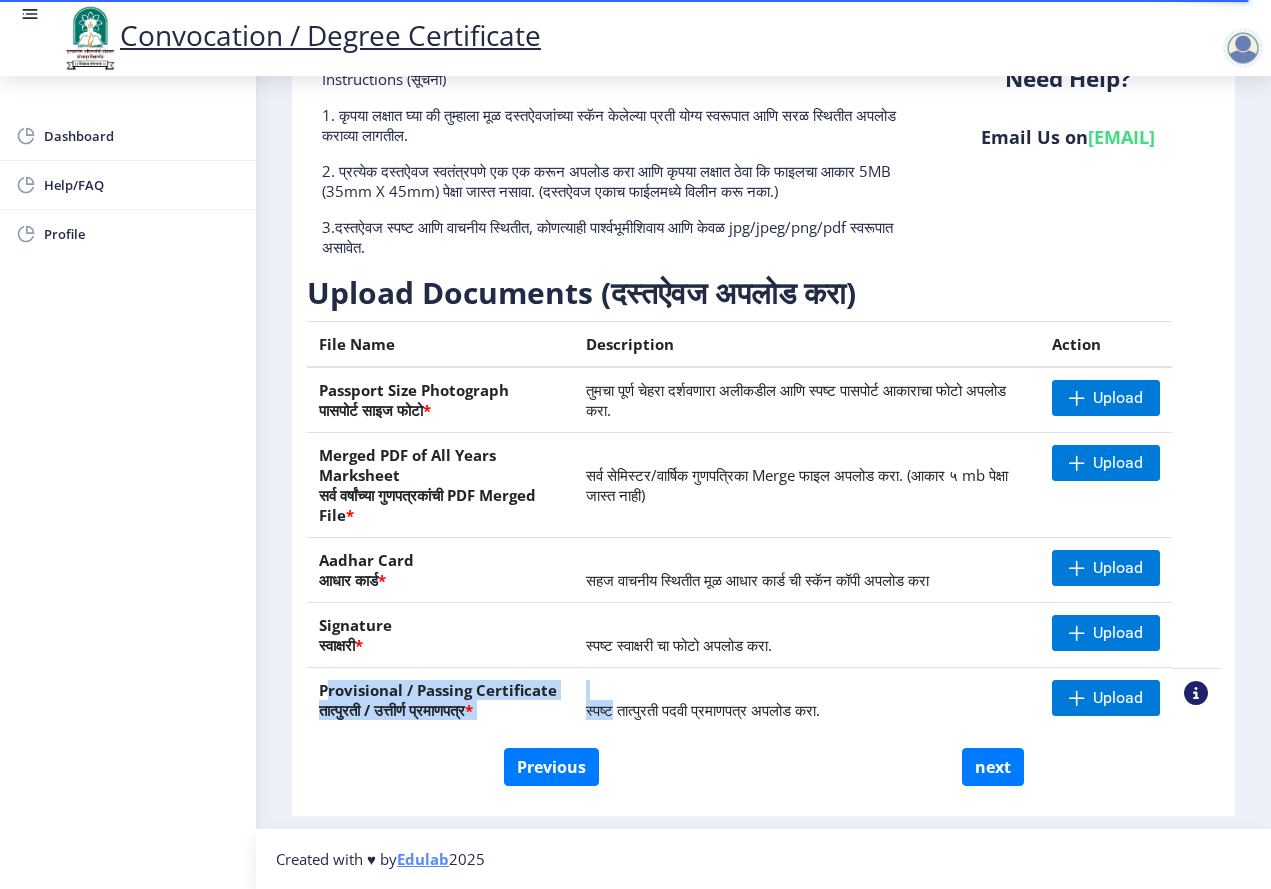 drag, startPoint x: 326, startPoint y: 693, endPoint x: 607, endPoint y: 728, distance: 283.17133 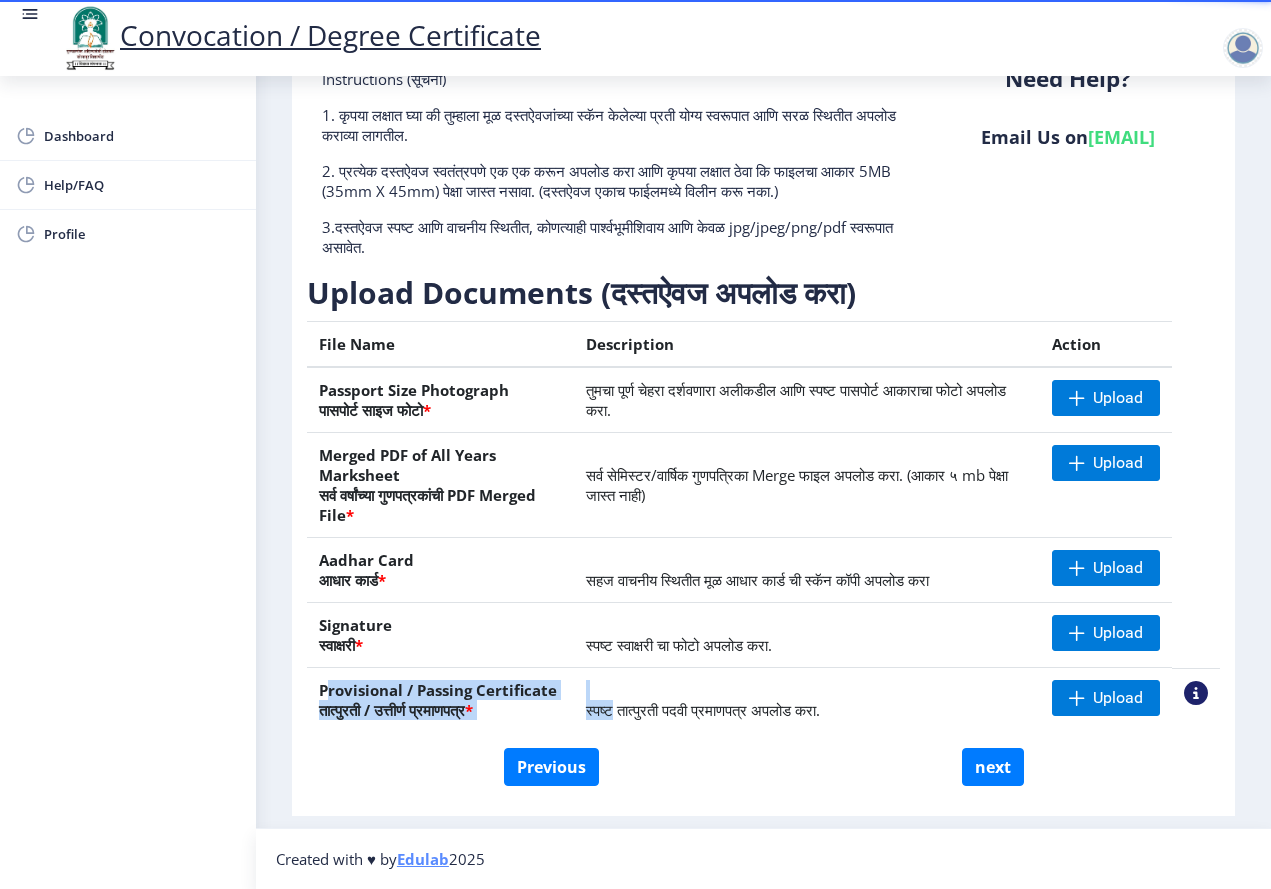 scroll, scrollTop: 0, scrollLeft: 0, axis: both 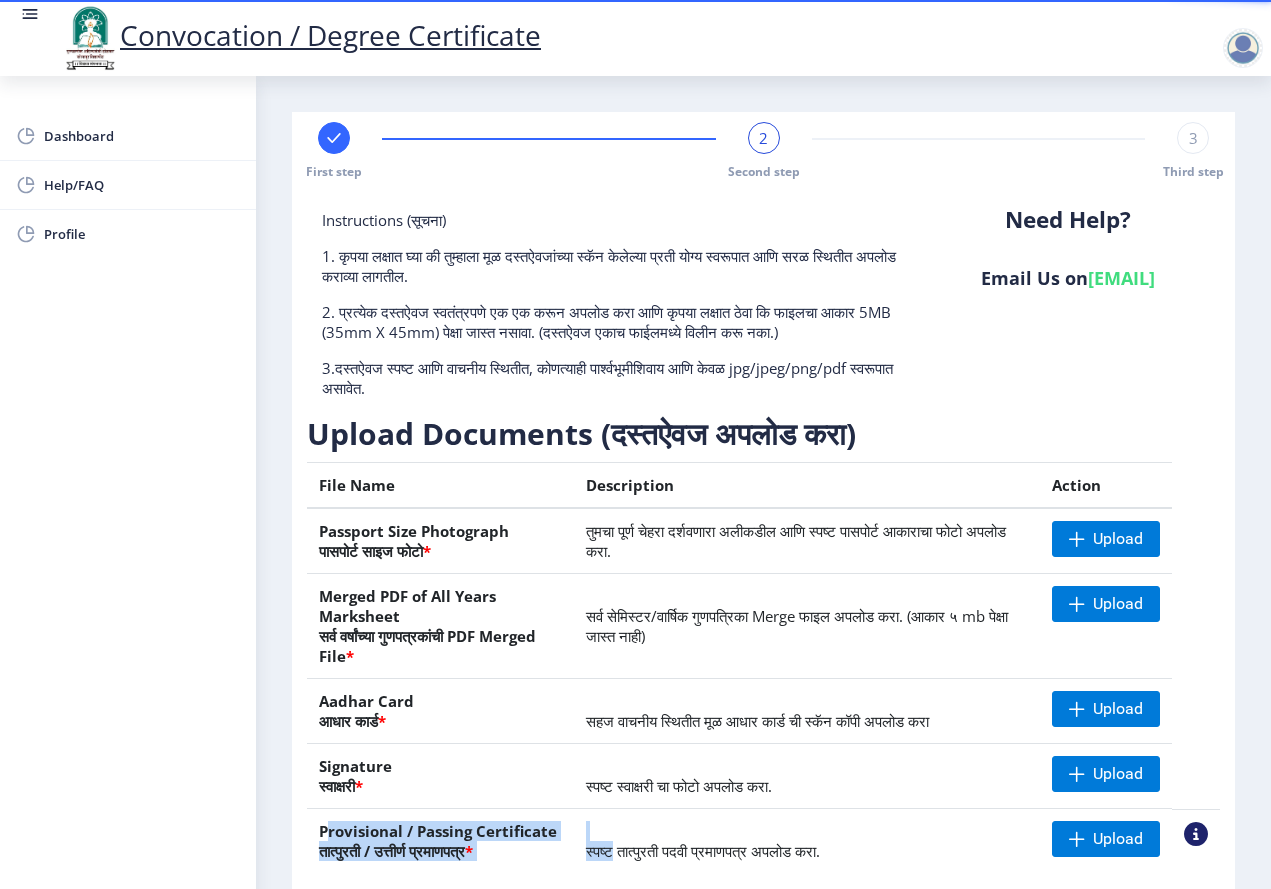 drag, startPoint x: 951, startPoint y: 300, endPoint x: 1173, endPoint y: 311, distance: 222.27235 